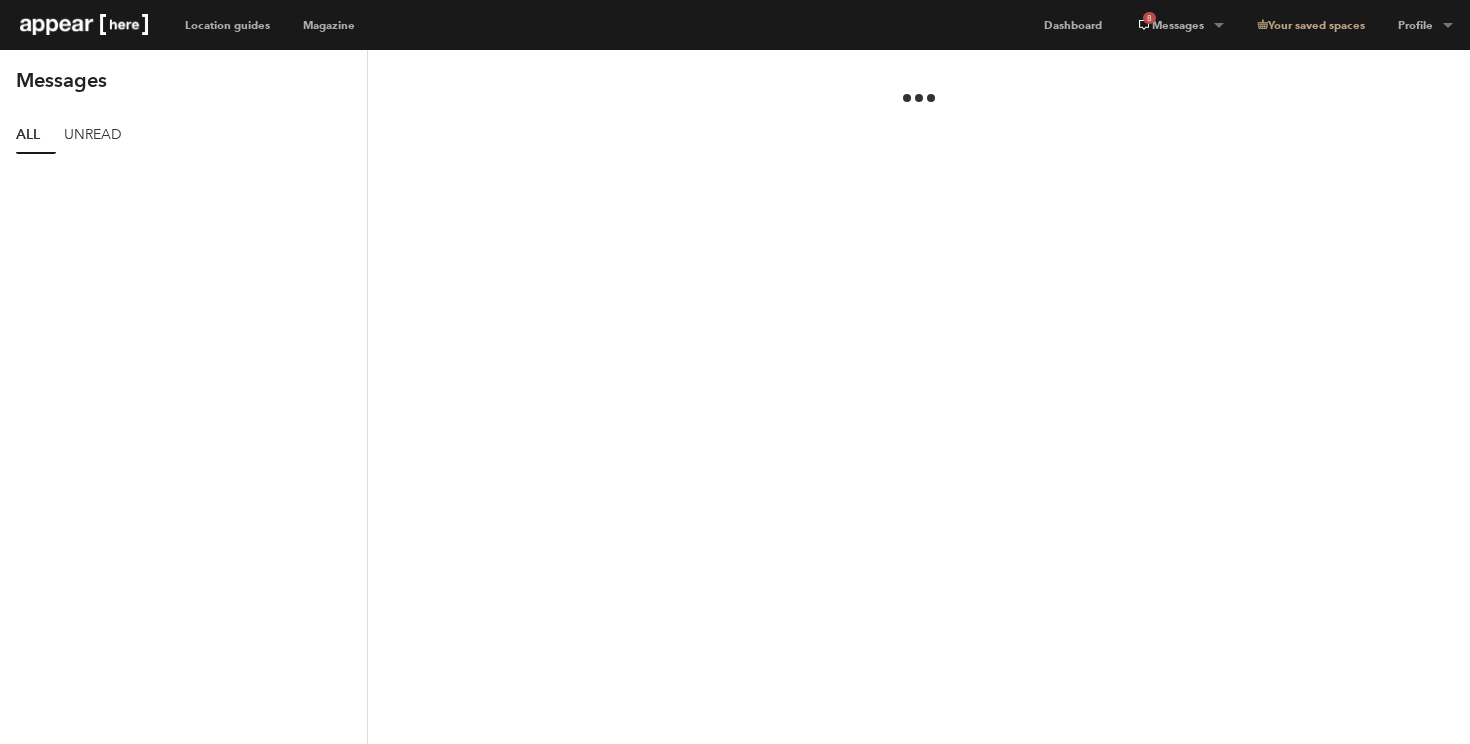 scroll, scrollTop: 0, scrollLeft: 0, axis: both 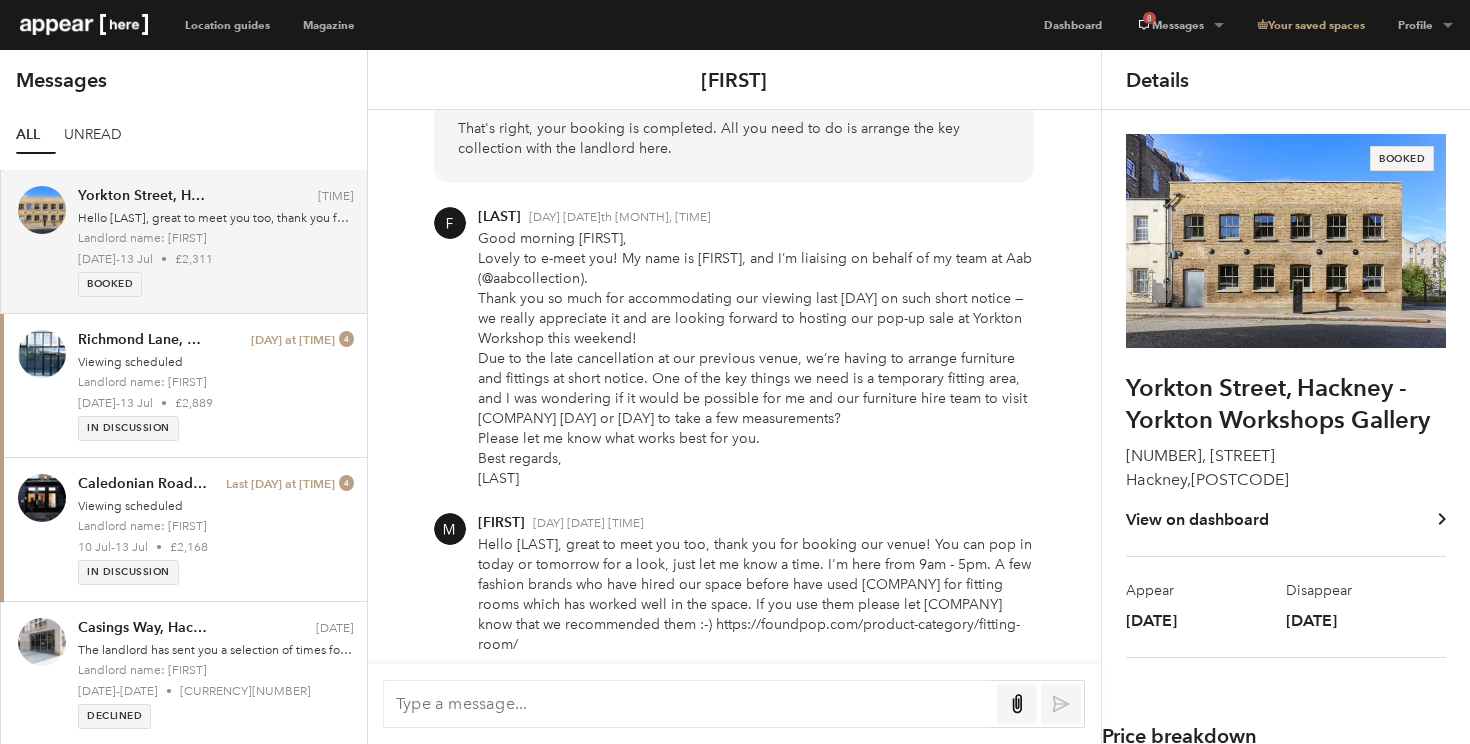 click at bounding box center (687, 703) 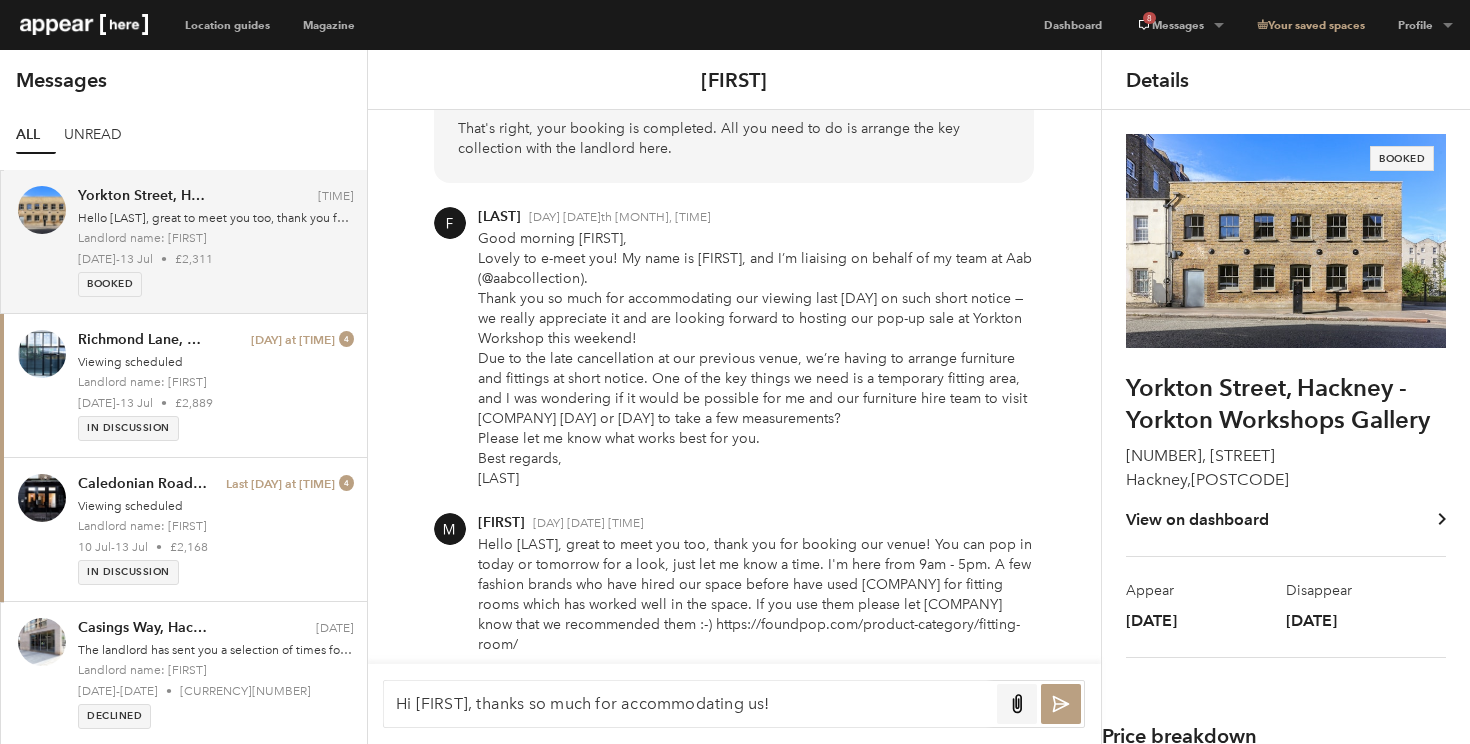 click on "Hi [FIRST], thanks so much for accommodating us!" at bounding box center (687, 703) 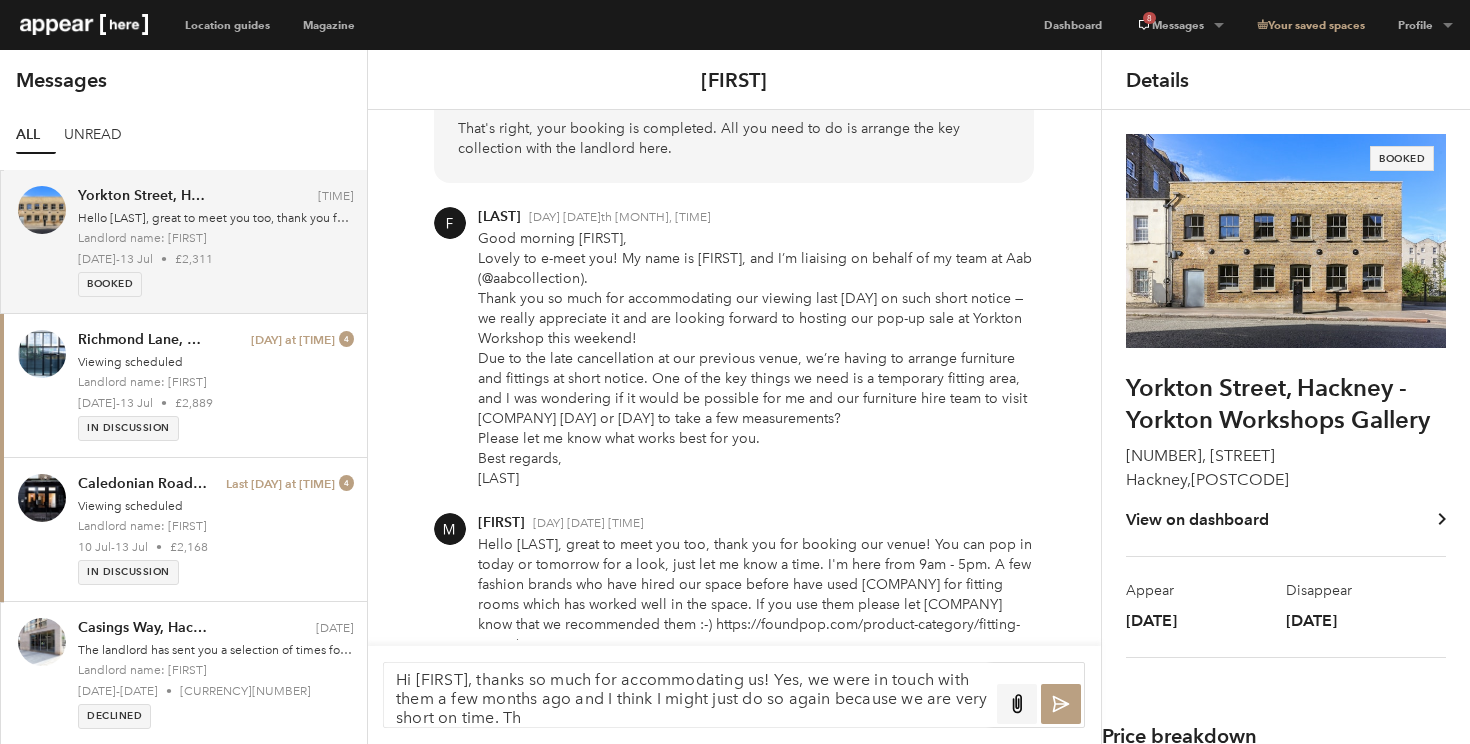scroll, scrollTop: 0, scrollLeft: 0, axis: both 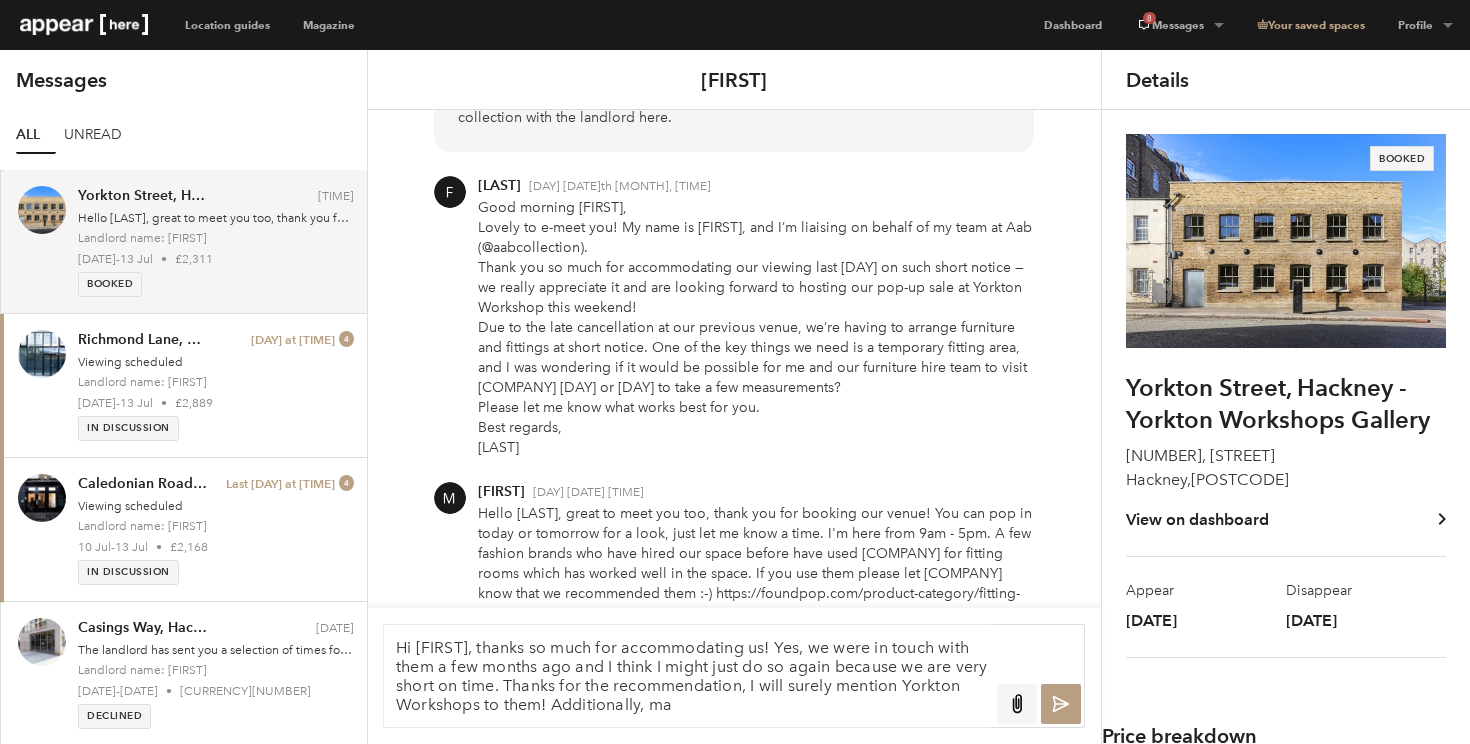 click on "Hi [FIRST], thanks so much for accommodating us! Yes, we were in touch with them a few months ago and I think I might just do so again because we are very short on time. Thanks for the recommendation, I will surely mention Yorkton Workshops to them! Additionally, ma" at bounding box center [687, 676] 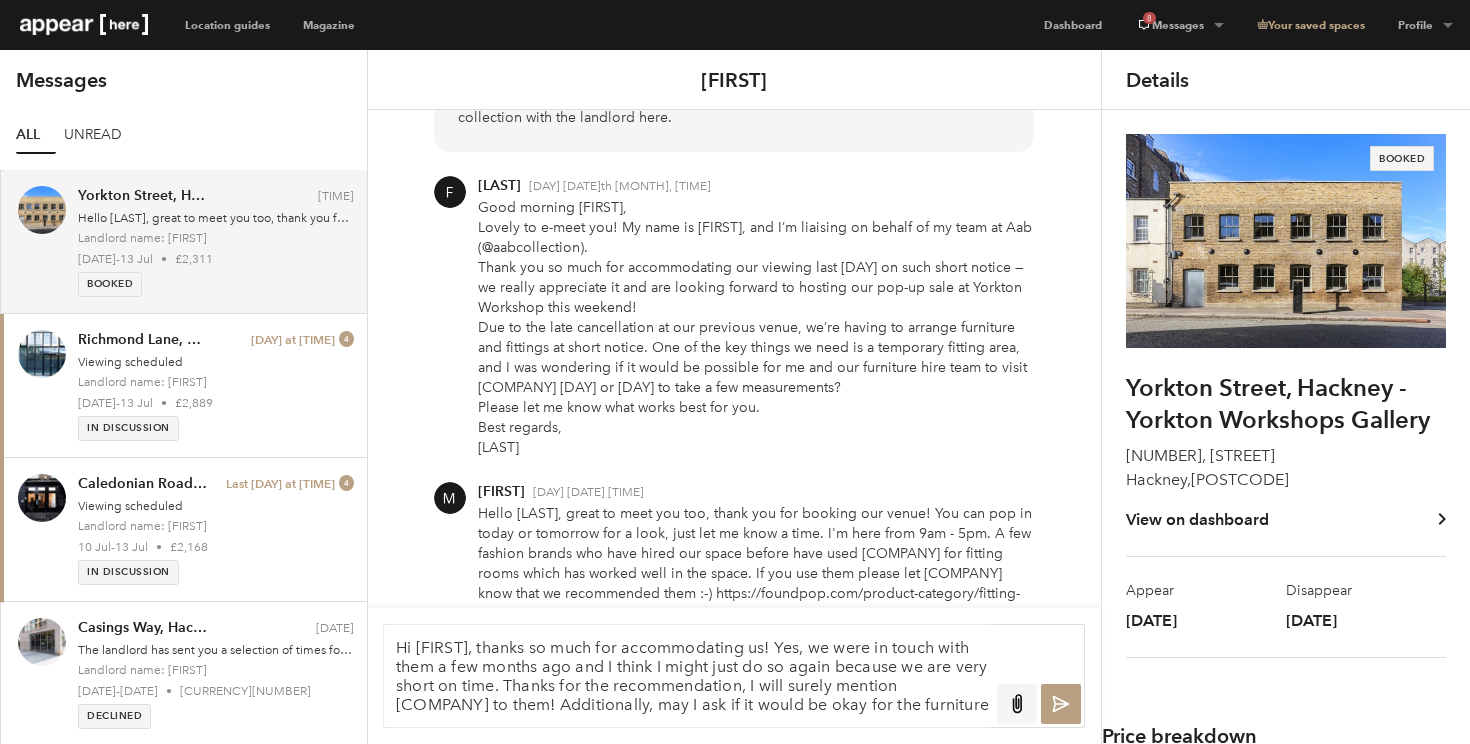click on "Hi [FIRST], thanks so much for accommodating us! Yes, we were in touch with them a few months ago and I think I might just do so again because we are very short on time. Thanks for the recommendation, I will surely mention [COMPANY] to them! Additionally, may I ask if it would be okay for the furniture" at bounding box center [687, 676] 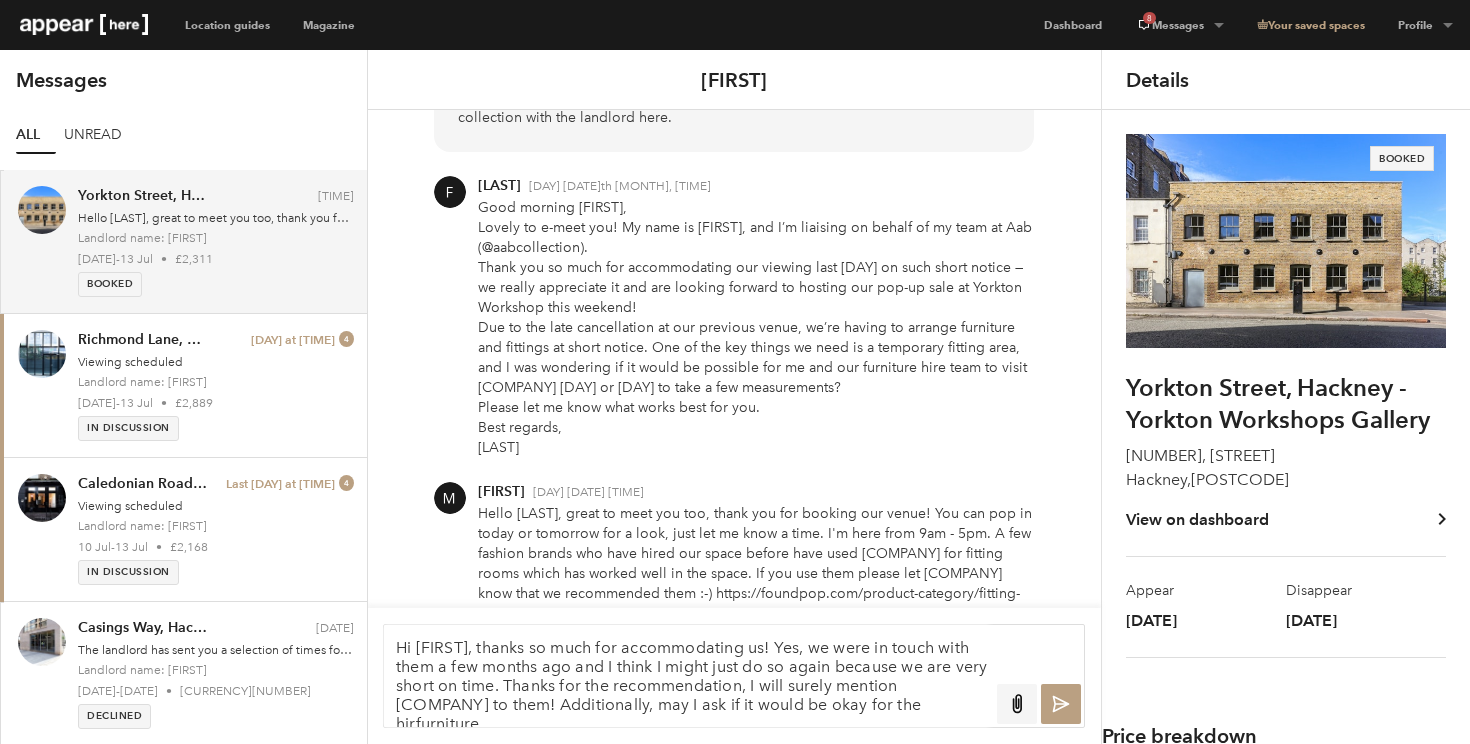scroll, scrollTop: 6, scrollLeft: 0, axis: vertical 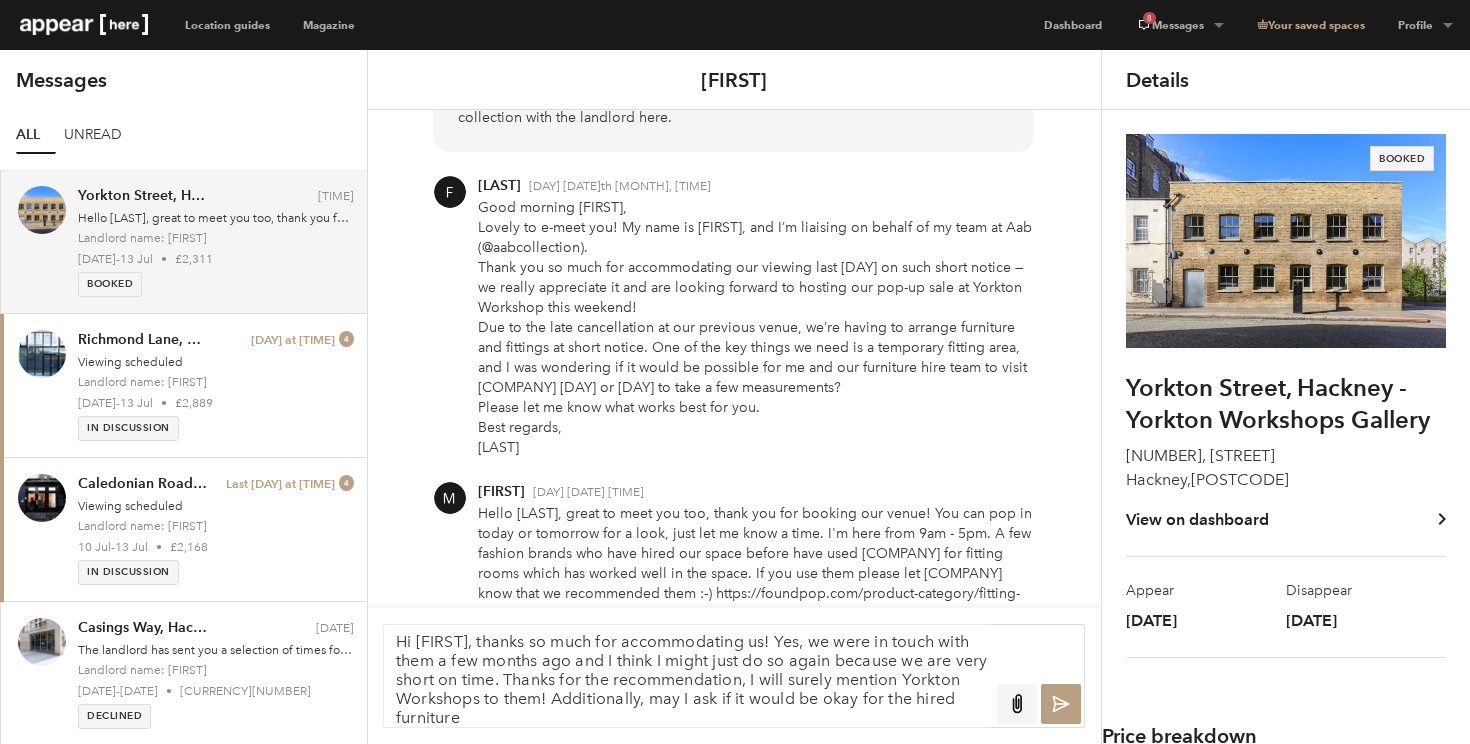 click on "Hi [FIRST], thanks so much for accommodating us! Yes, we were in touch with them a few months ago and I think I might just do so again because we are very short on time. Thanks for the recommendation, I will surely mention Yorkton Workshops to them! Additionally, may I ask if it would be okay for the hired furniture" at bounding box center [687, 676] 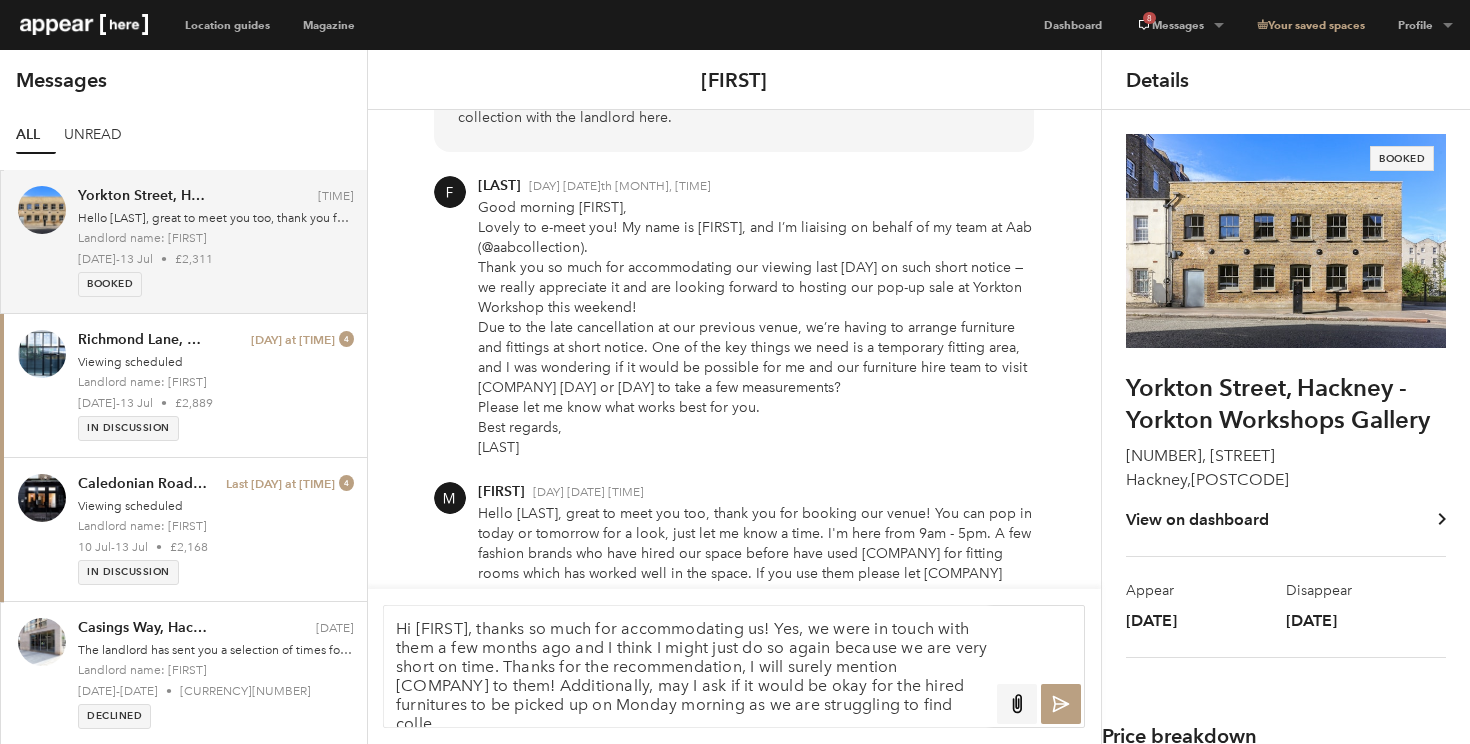 scroll, scrollTop: 6, scrollLeft: 0, axis: vertical 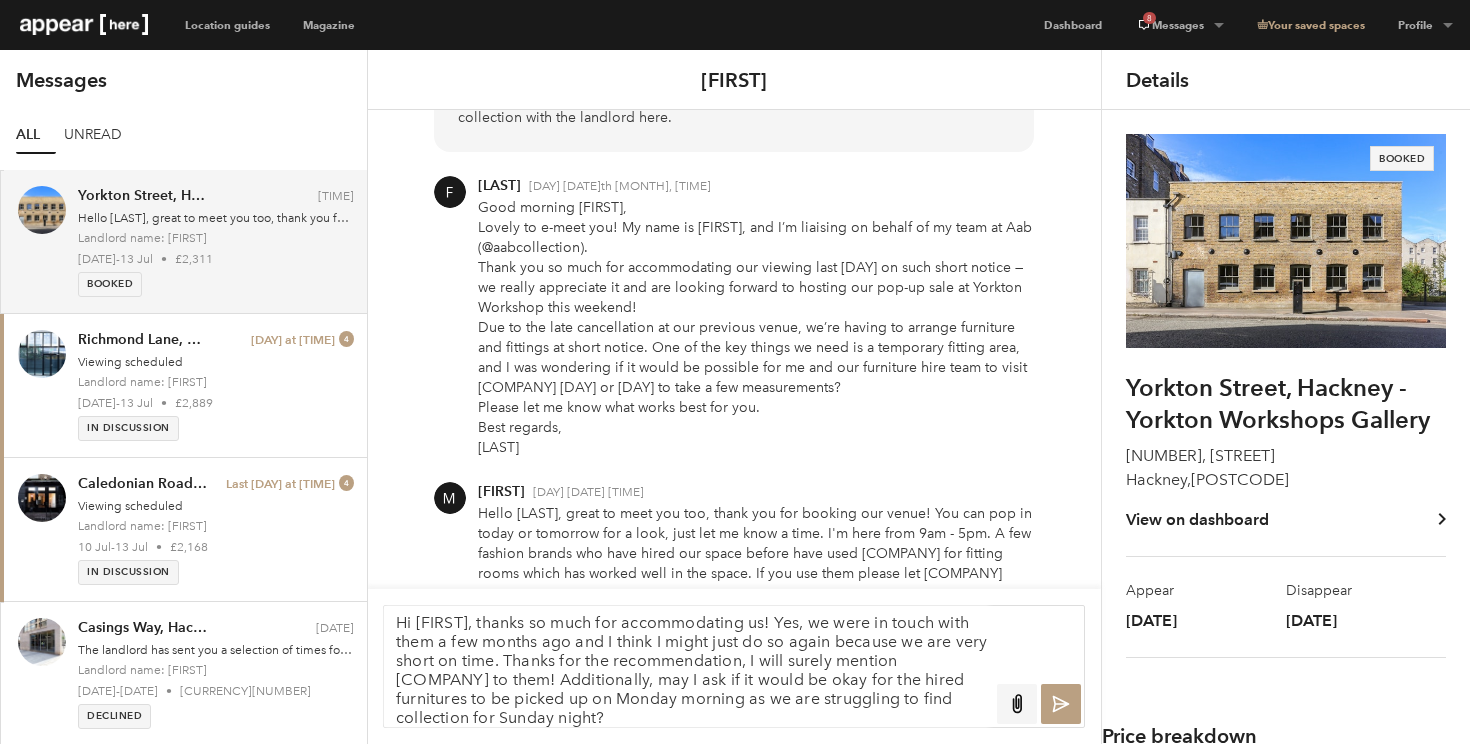 click on "Hi [FIRST], thanks so much for accommodating us! Yes, we were in touch with them a few months ago and I think I might just do so again because we are very short on time. Thanks for the recommendation, I will surely mention [COMPANY] to them! Additionally, may I ask if it would be okay for the hired furnitures to be picked up on Monday morning as we are struggling to find collection for Sunday night?" at bounding box center [687, 666] 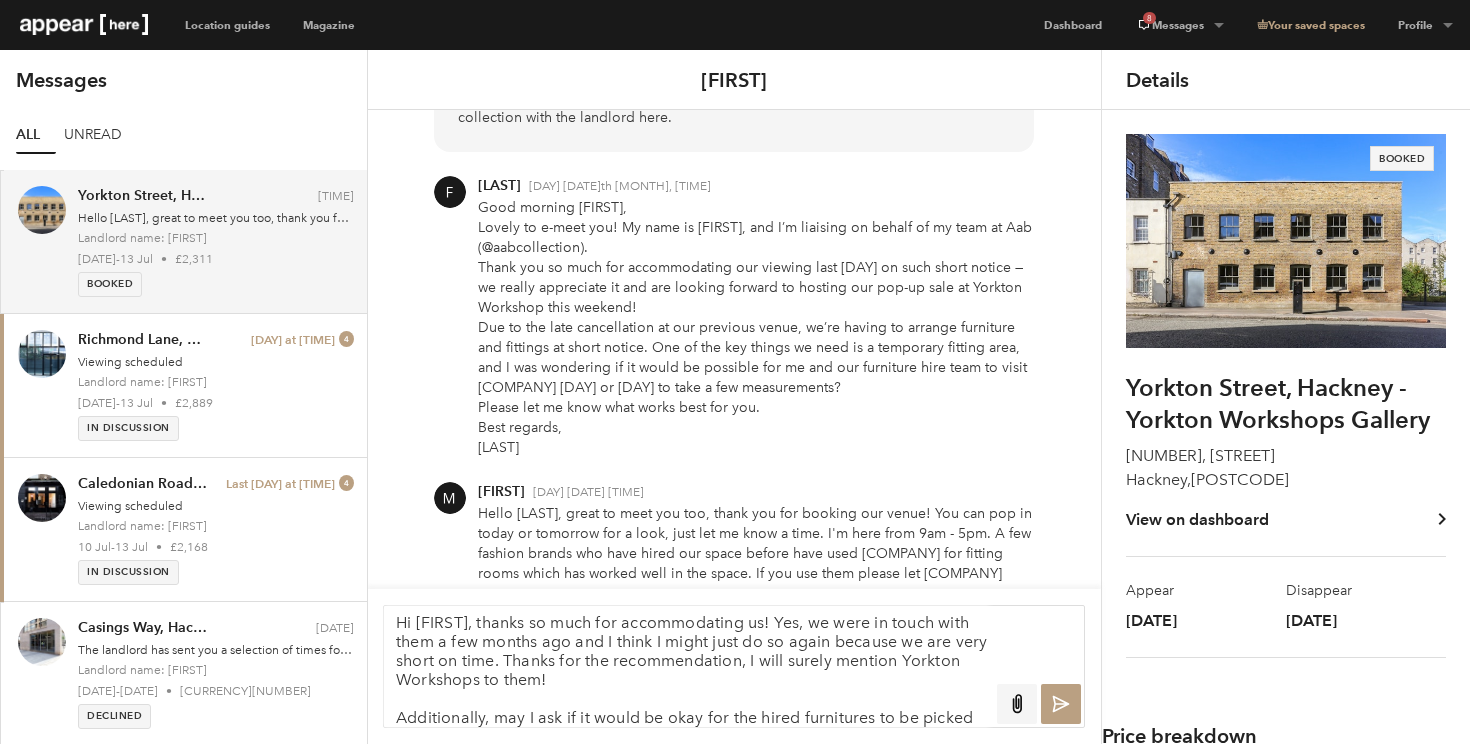 click on "Hi [FIRST], thanks so much for accommodating us! Yes, we were in touch with them a few months ago and I think I might just do so again because we are very short on time. Thanks for the recommendation, I will surely mention Yorkton Workshops to them!
Additionally, may I ask if it would be okay for the hired furnitures to be picked up on Monday morning as we are struggling to find collection for Sunday night?" at bounding box center [687, 666] 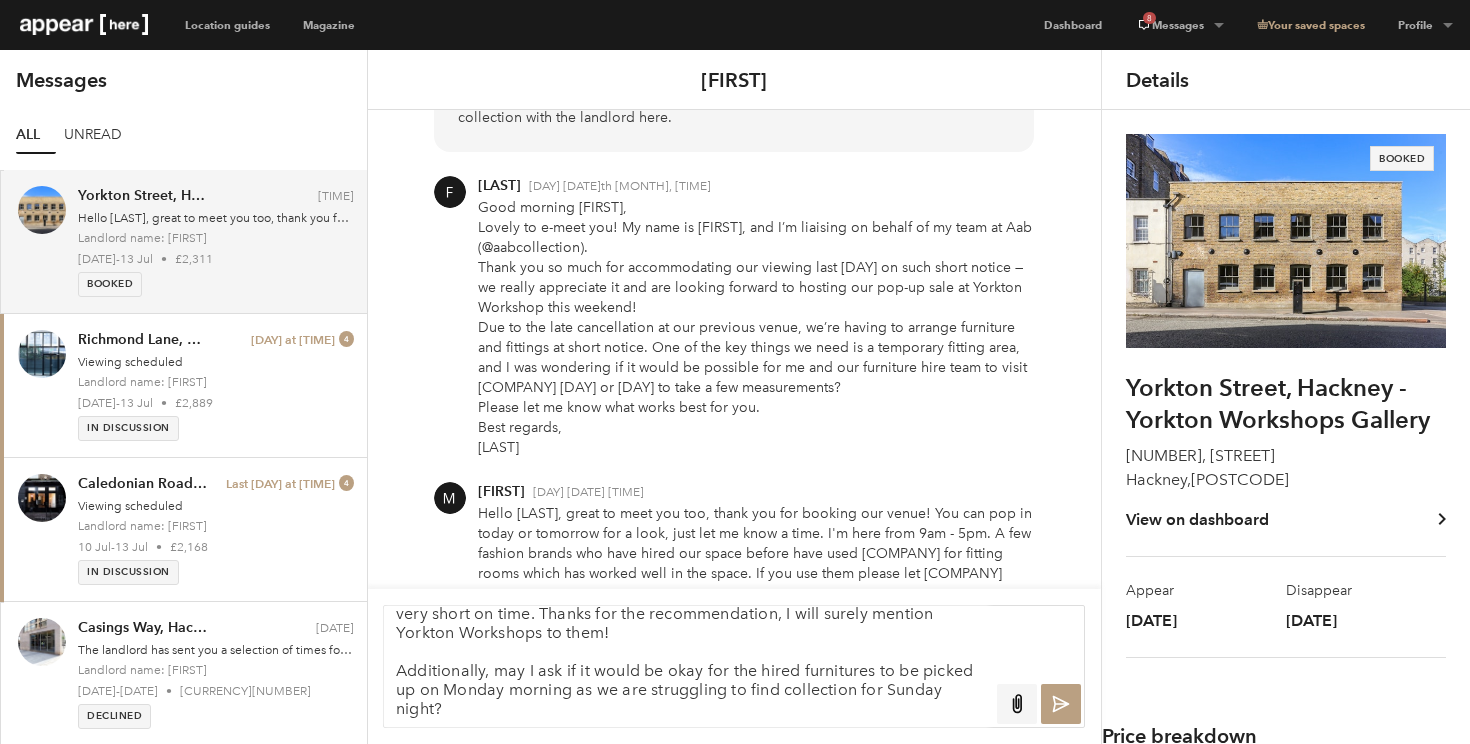 scroll, scrollTop: 57, scrollLeft: 0, axis: vertical 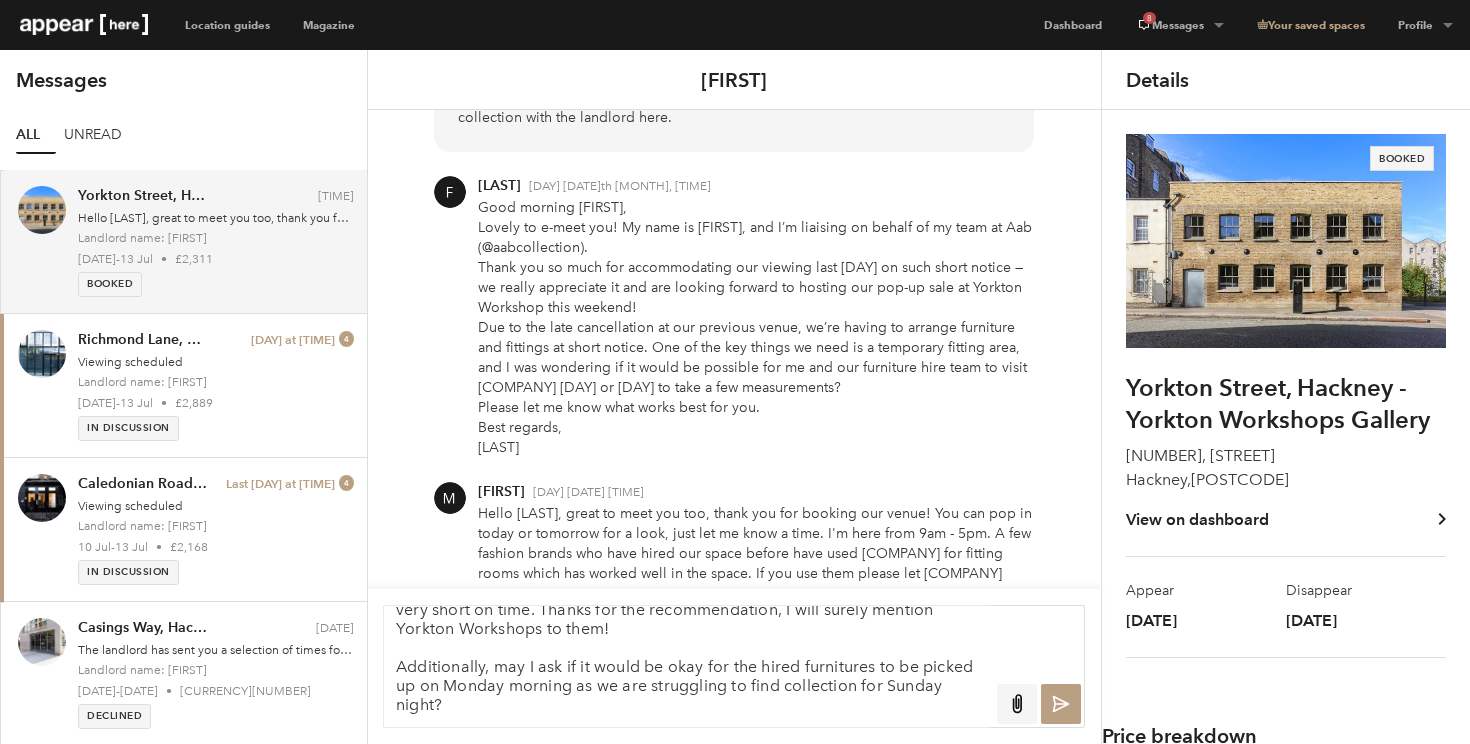 click on "Hi [FIRST], thanks so much for accommodating us! Yes, we were in touch with FoundPop a few months ago and I think I might just do so again because we are very short on time. Thanks for the recommendation, I will surely mention Yorkton Workshops to them!
Additionally, may I ask if it would be okay for the hired furnitures to be picked up on Monday morning as we are struggling to find collection for Sunday night?" at bounding box center (687, 666) 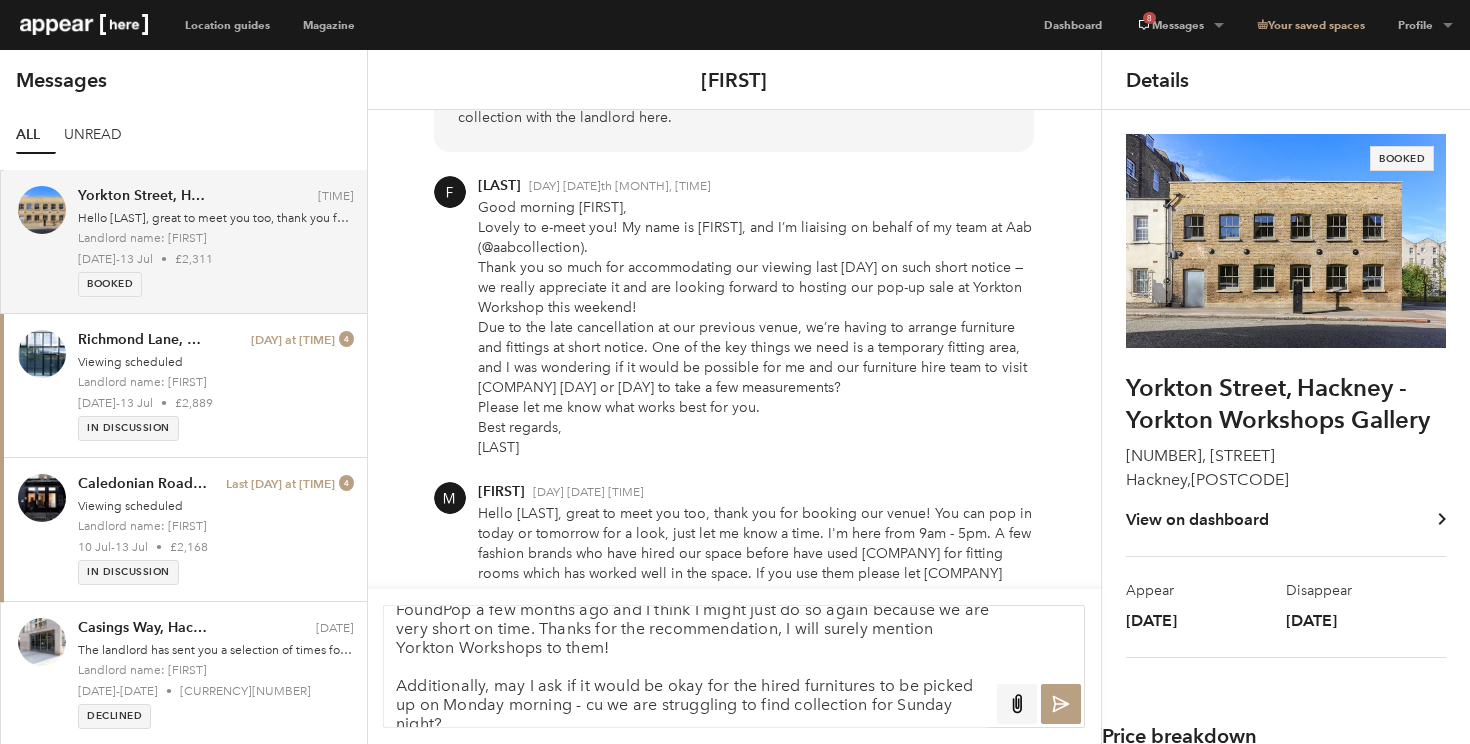 scroll, scrollTop: 57, scrollLeft: 0, axis: vertical 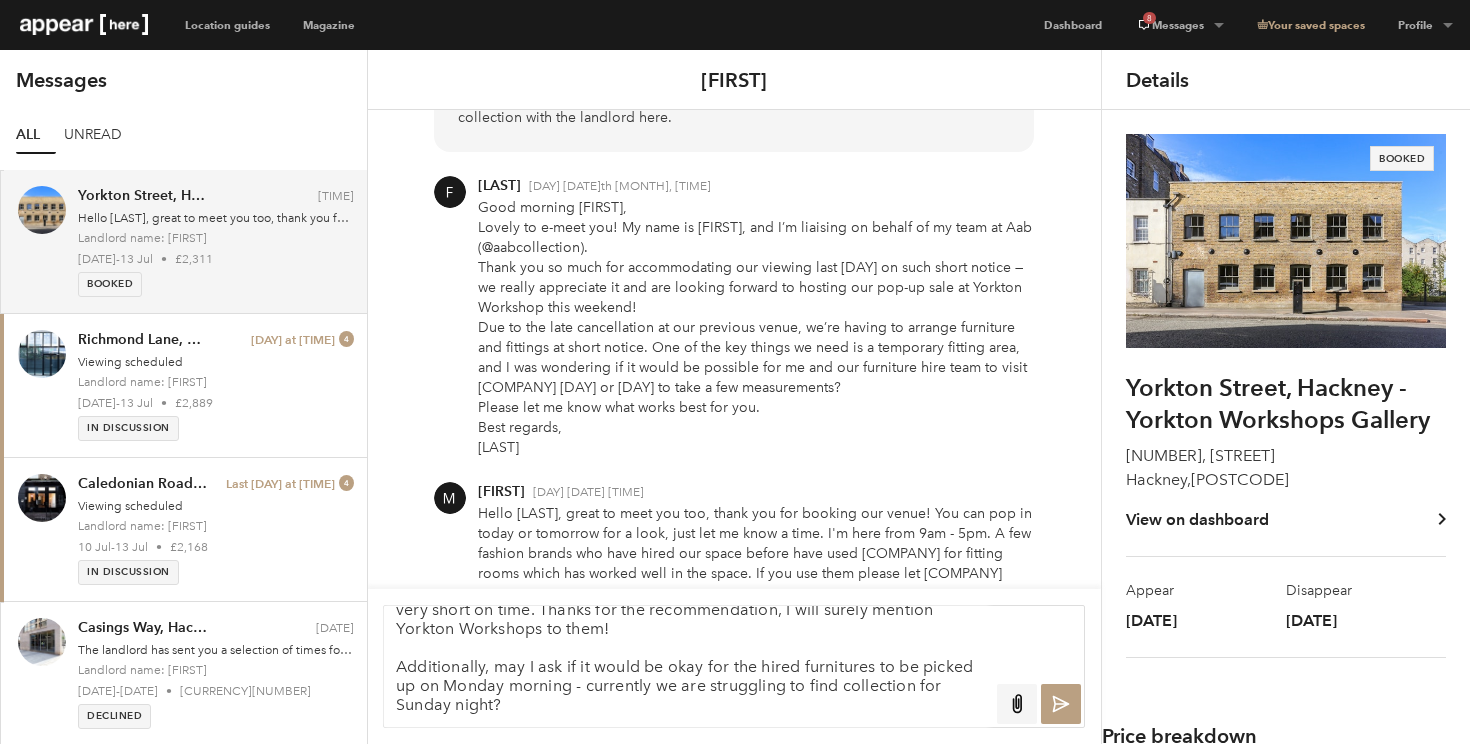 click on "Hi [FIRST], thanks so much for accommodating us! Yes, we were in touch with FoundPop a few months ago and I think I might just do so again because we are very short on time. Thanks for the recommendation, I will surely mention Yorkton Workshops to them!
Additionally, may I ask if it would be okay for the hired furnitures to be picked up on Monday morning - currently we are struggling to find collection for Sunday night?" at bounding box center (687, 666) 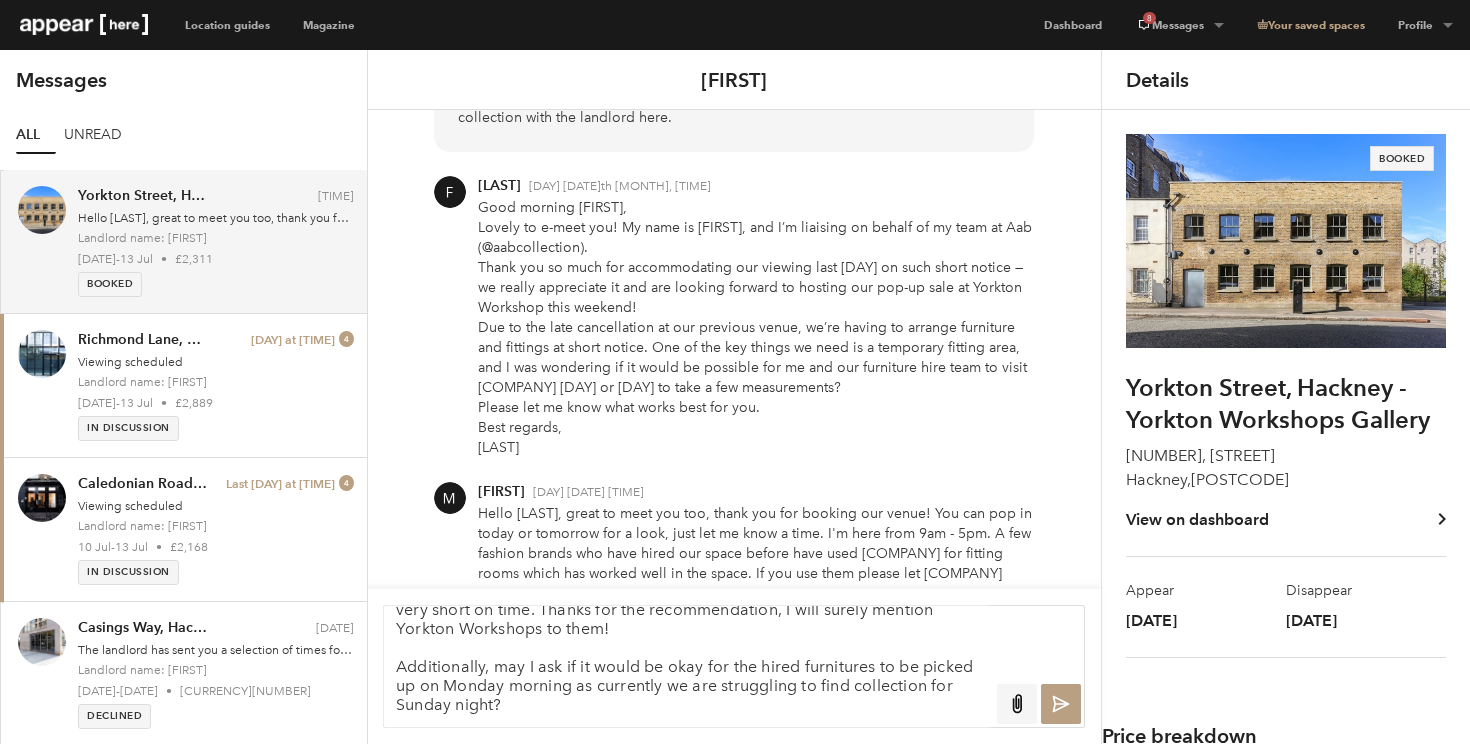 click on "Hi [FIRST], thanks so much for accommodating us! Yes, we were in touch with FoundPop a few months ago and I think I might just do so again because we are very short on time. Thanks for the recommendation, I will surely mention Yorkton Workshops to them!
Additionally, may I ask if it would be okay for the hired furnitures to be picked up on Monday morning as currently we are struggling to find collection for Sunday night?" at bounding box center (687, 666) 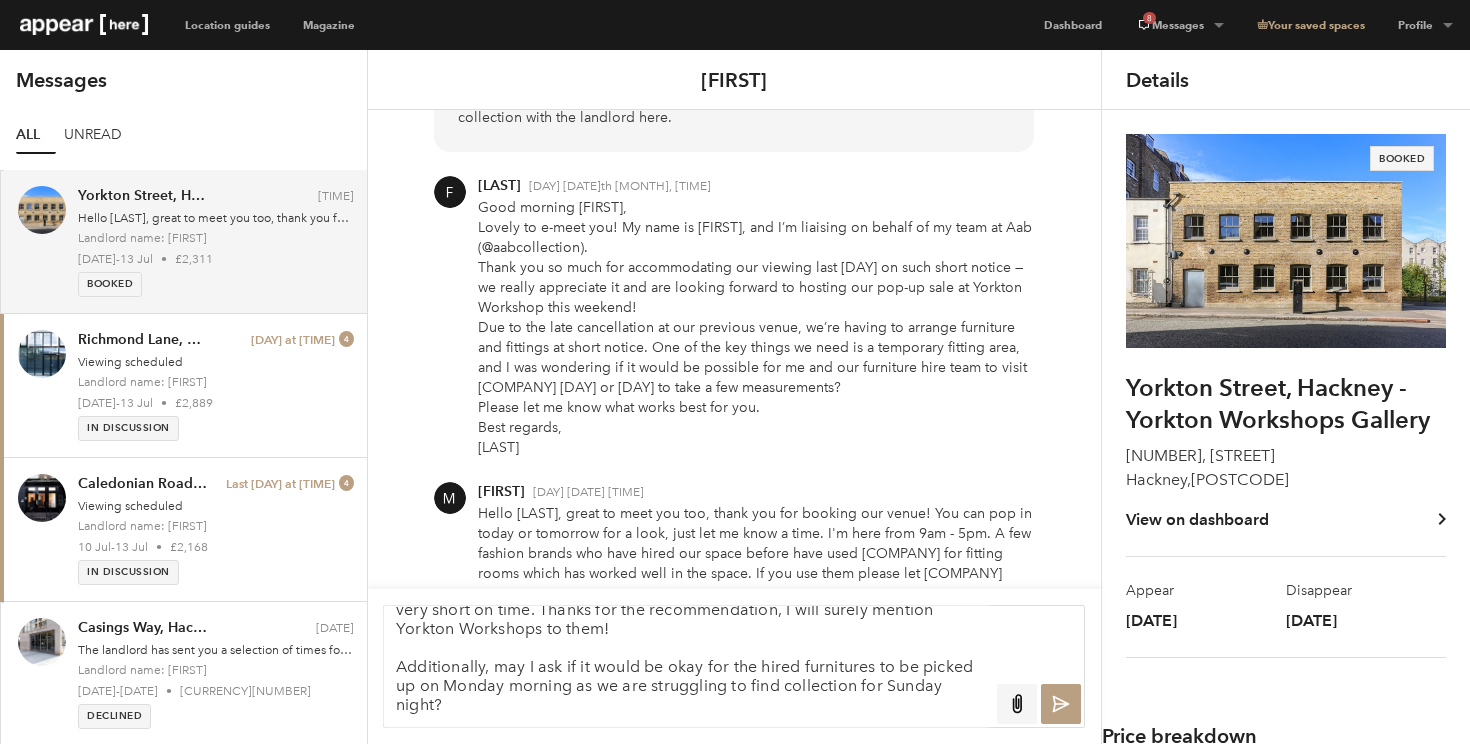 click on "Hi [FIRST], thanks so much for accommodating us! Yes, we were in touch with FoundPop a few months ago and I think I might just do so again because we are very short on time. Thanks for the recommendation, I will surely mention Yorkton Workshops to them!
Additionally, may I ask if it would be okay for the hired furnitures to be picked up on Monday morning as we are struggling to find collection for Sunday night?" at bounding box center [687, 666] 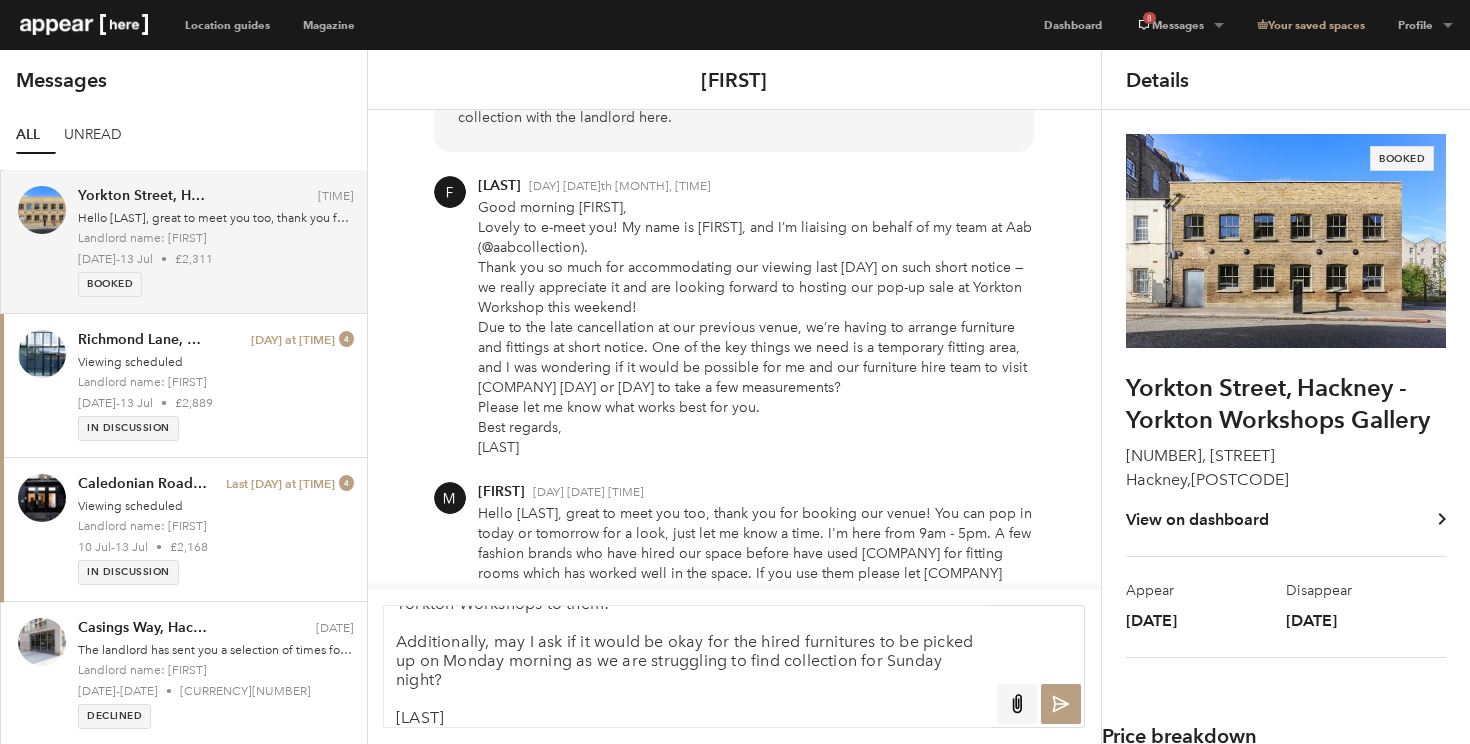 scroll, scrollTop: 101, scrollLeft: 0, axis: vertical 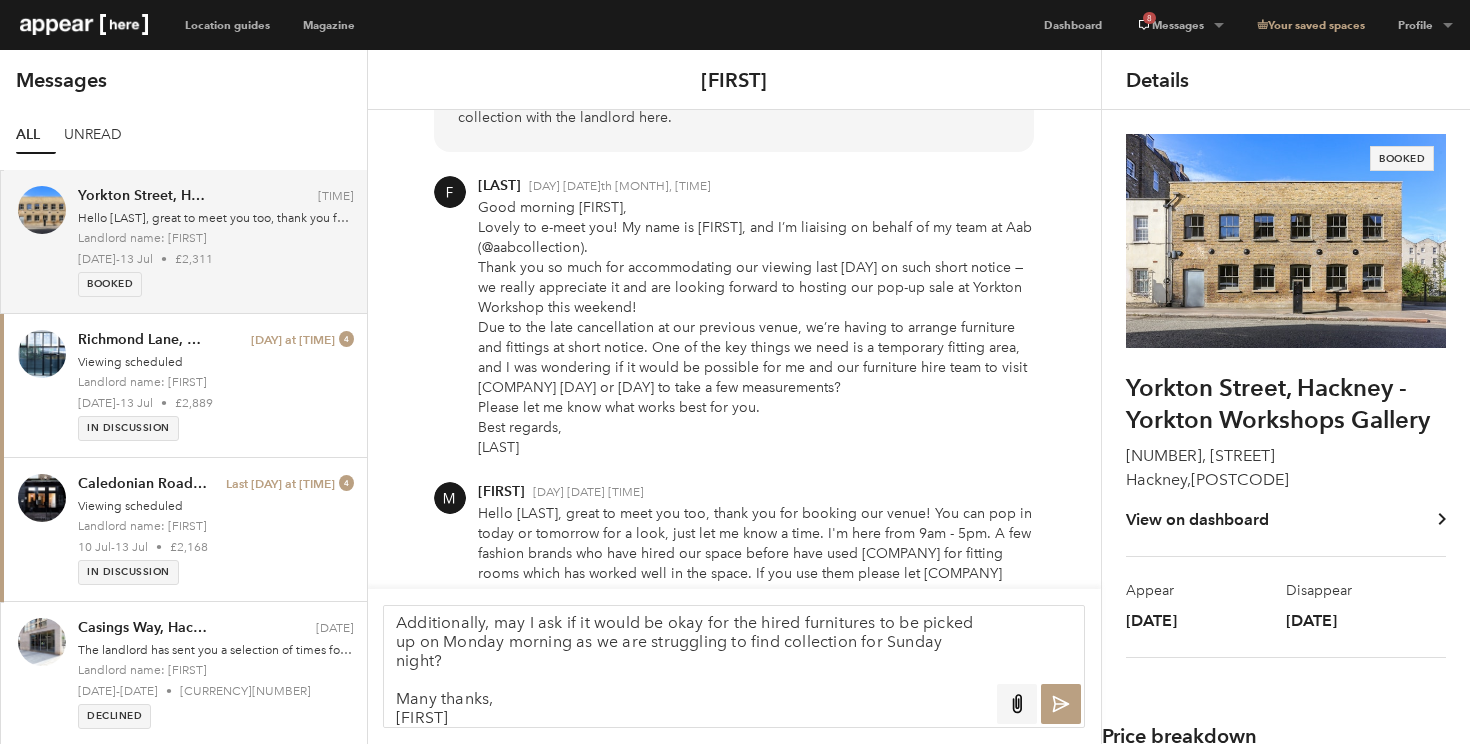 click at bounding box center [1061, 704] 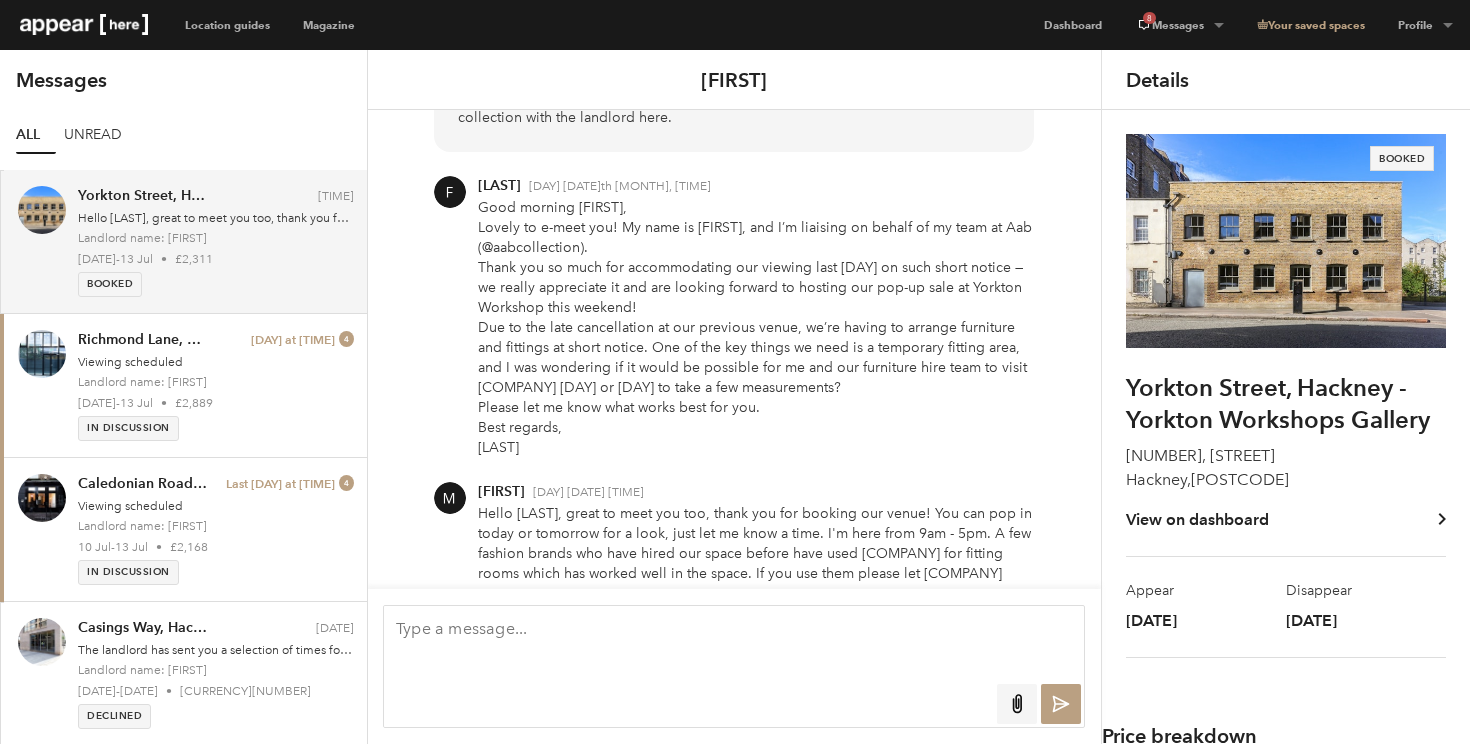 scroll, scrollTop: 0, scrollLeft: 0, axis: both 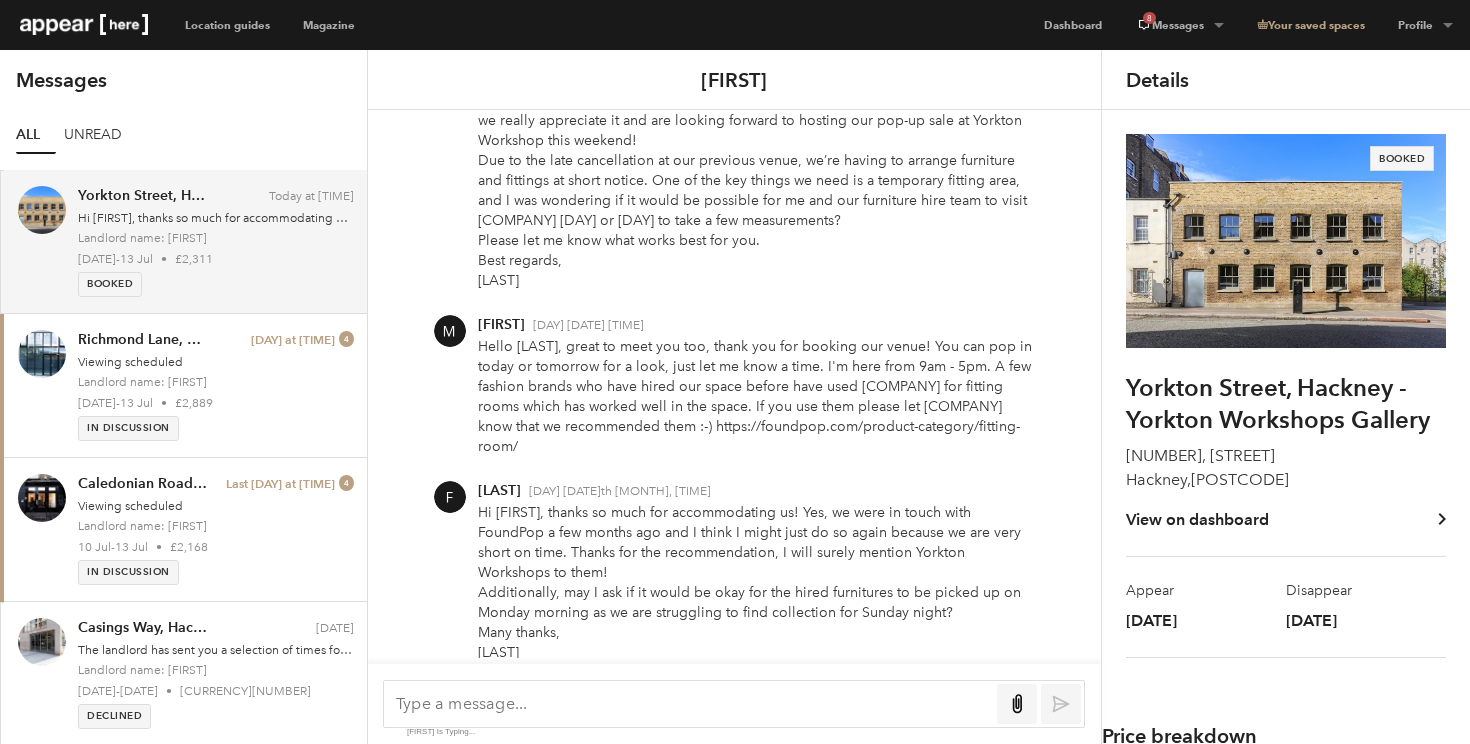 click at bounding box center [1286, 240] 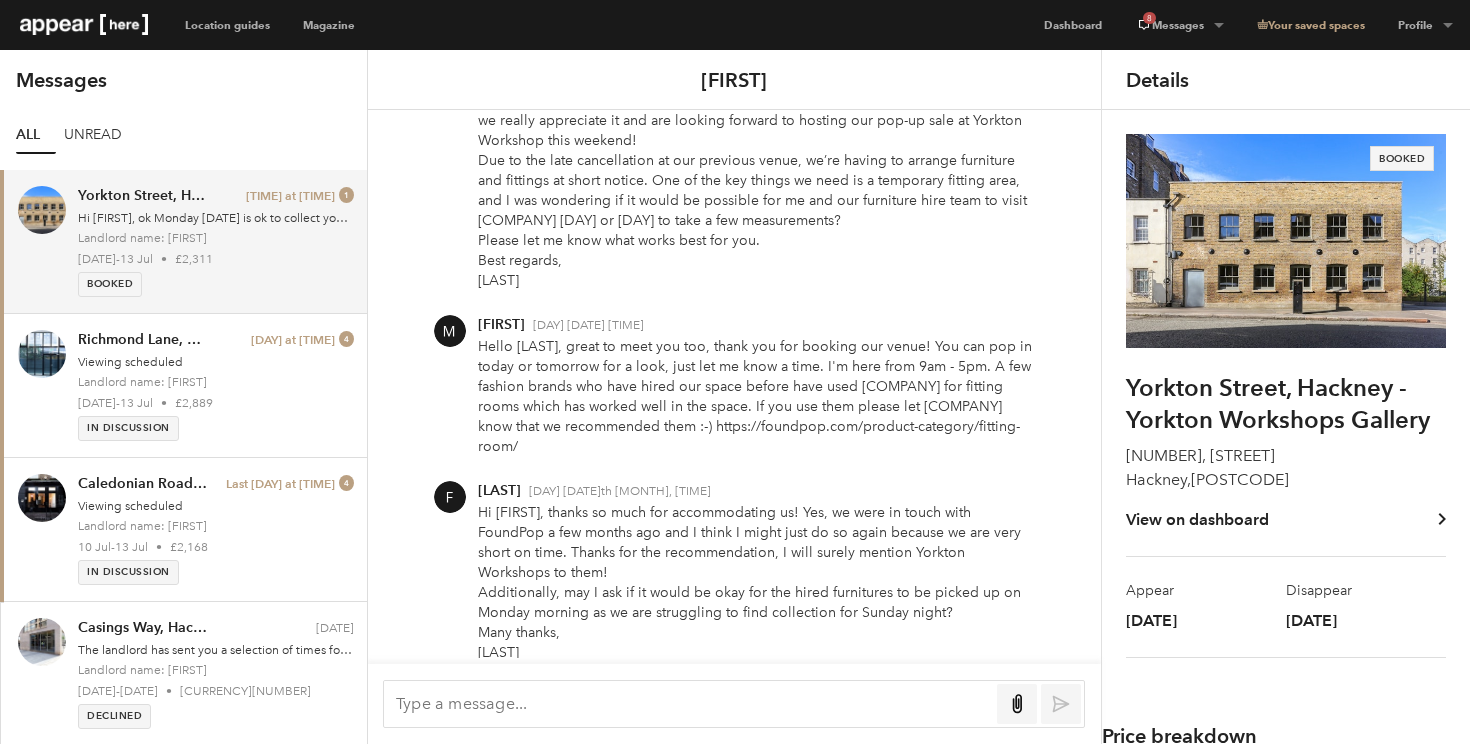 scroll, scrollTop: 2341, scrollLeft: 0, axis: vertical 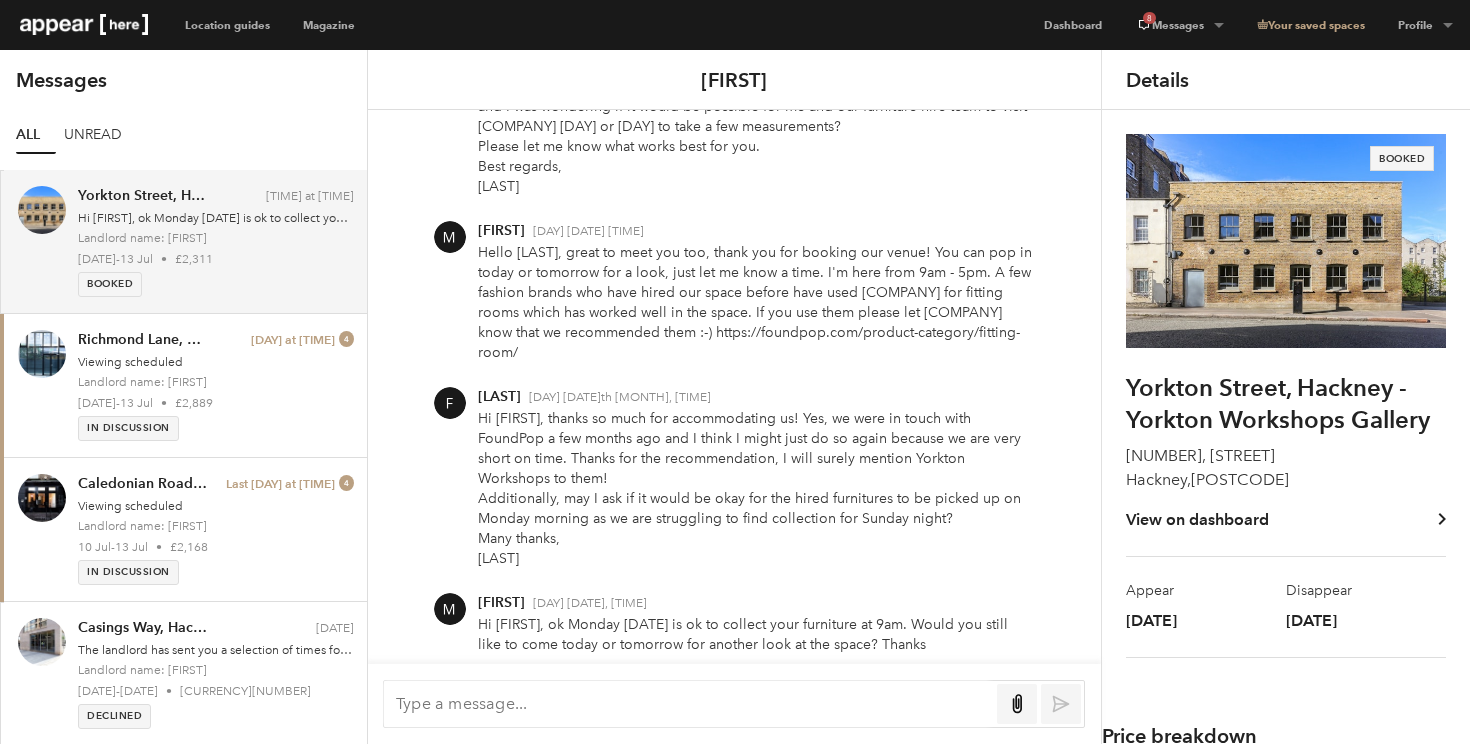 click at bounding box center (687, 703) 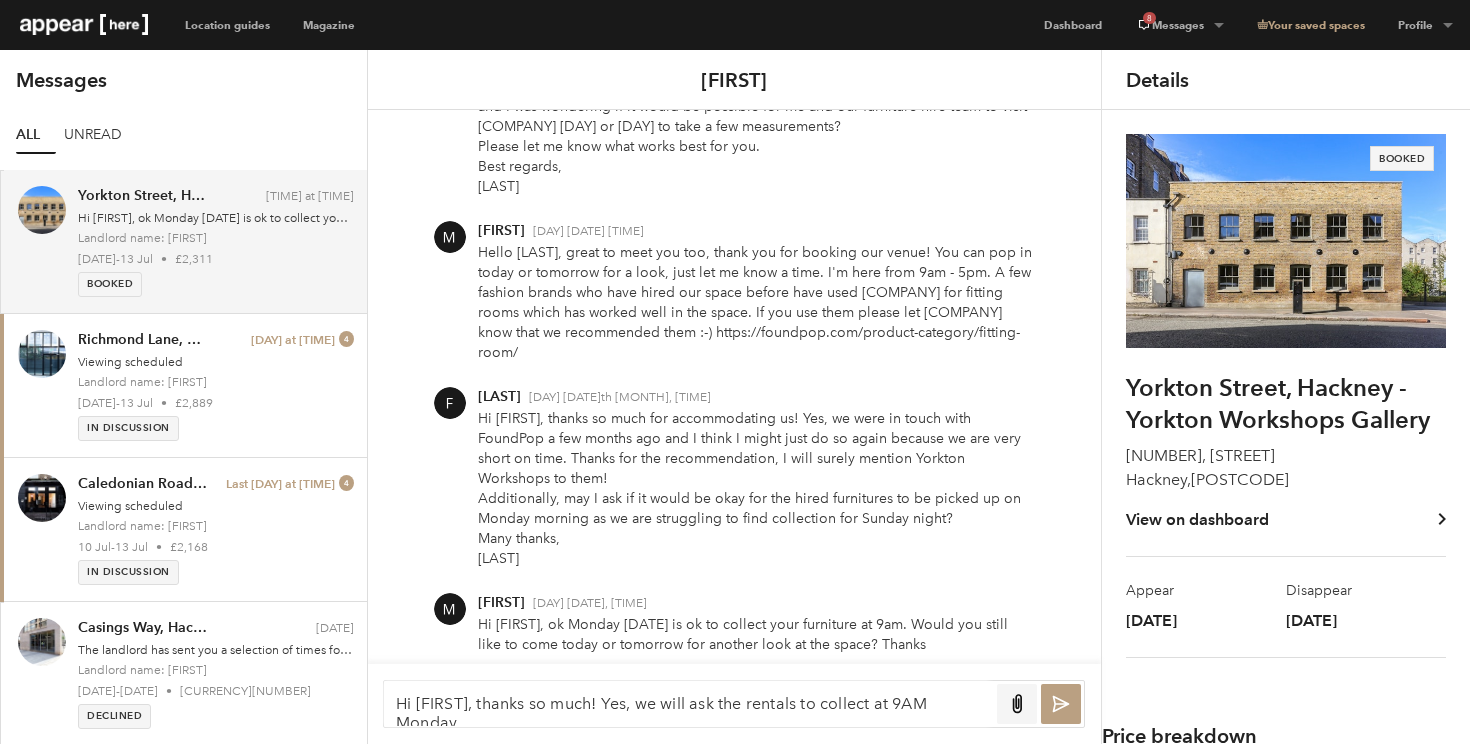 scroll, scrollTop: 6, scrollLeft: 0, axis: vertical 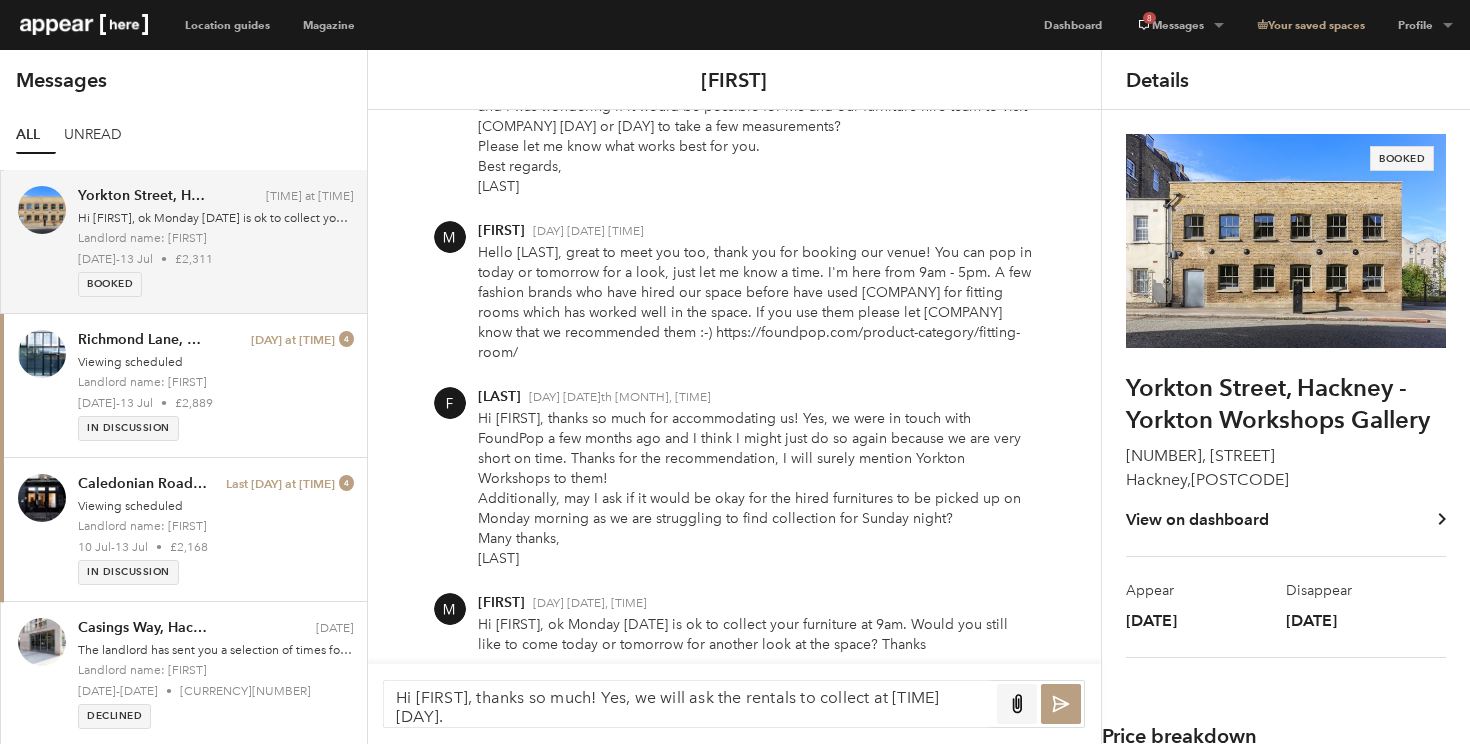 click on "Hi [FIRST], thanks so much! Yes, we will ask the rentals to collect at [TIME] [DAY]." at bounding box center [687, 703] 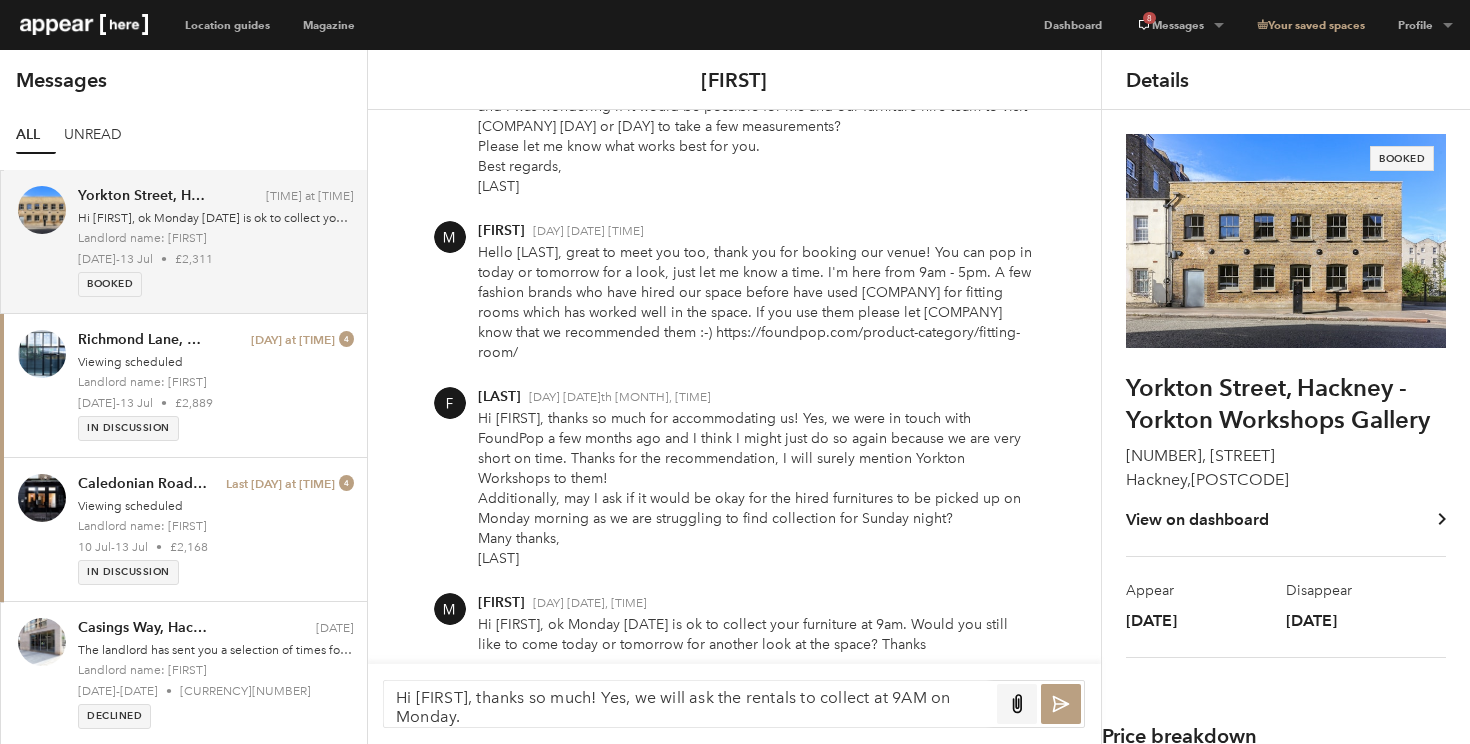 click on "Hi [FIRST], thanks so much! Yes, we will ask the rentals to collect at 9AM on Monday." at bounding box center [687, 703] 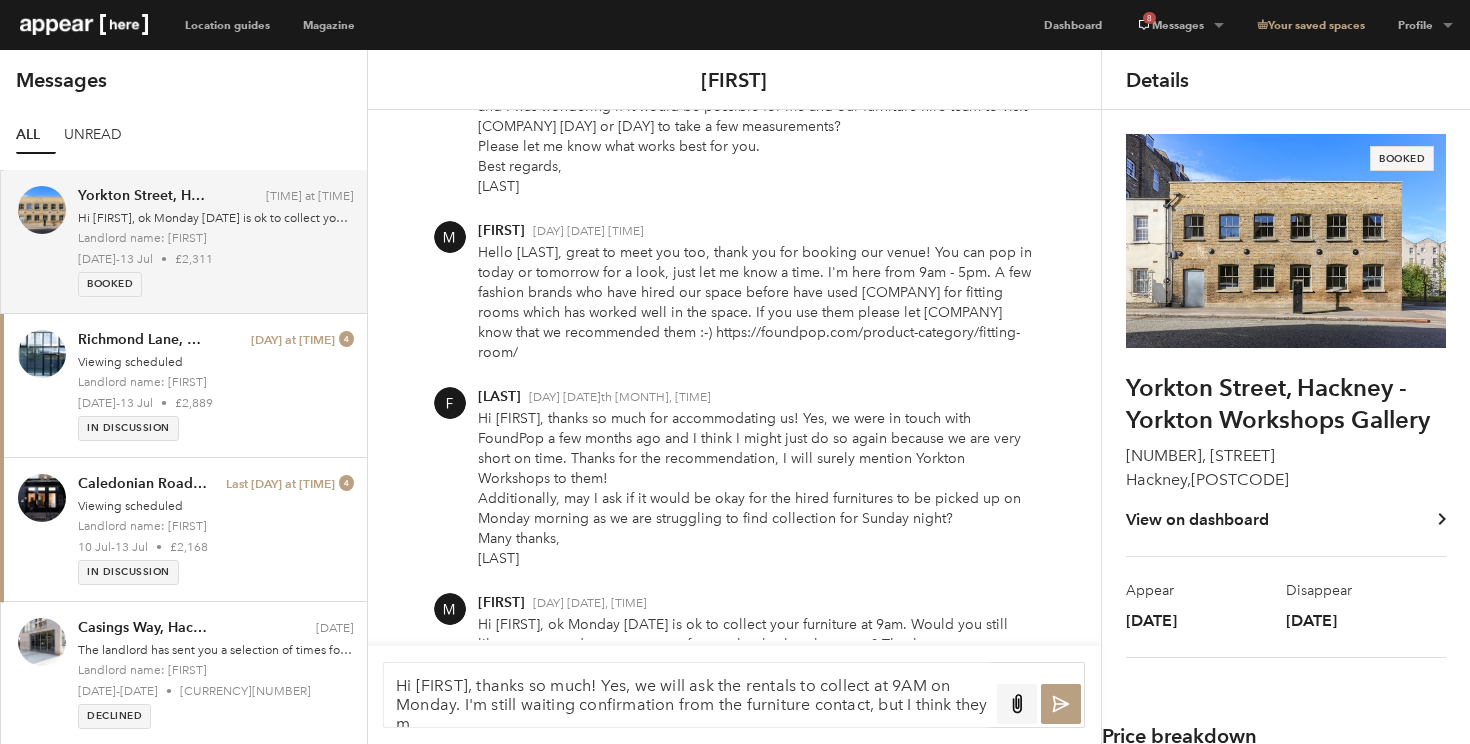 scroll, scrollTop: 6, scrollLeft: 0, axis: vertical 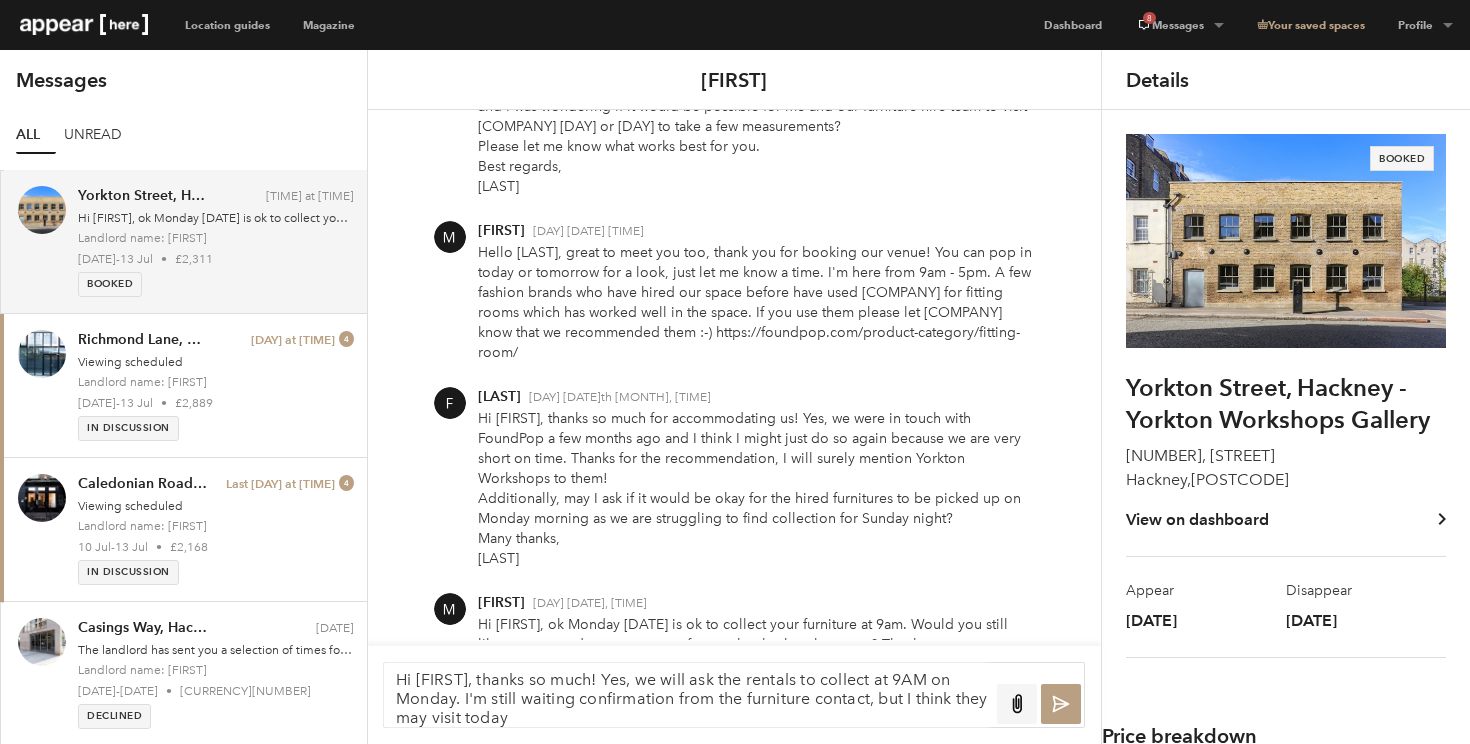click on "Hi [FIRST], thanks so much! Yes, we will ask the rentals to collect at 9AM on Monday. I'm still waiting confirmation from the furniture contact, but I think they may visit today" at bounding box center [687, 695] 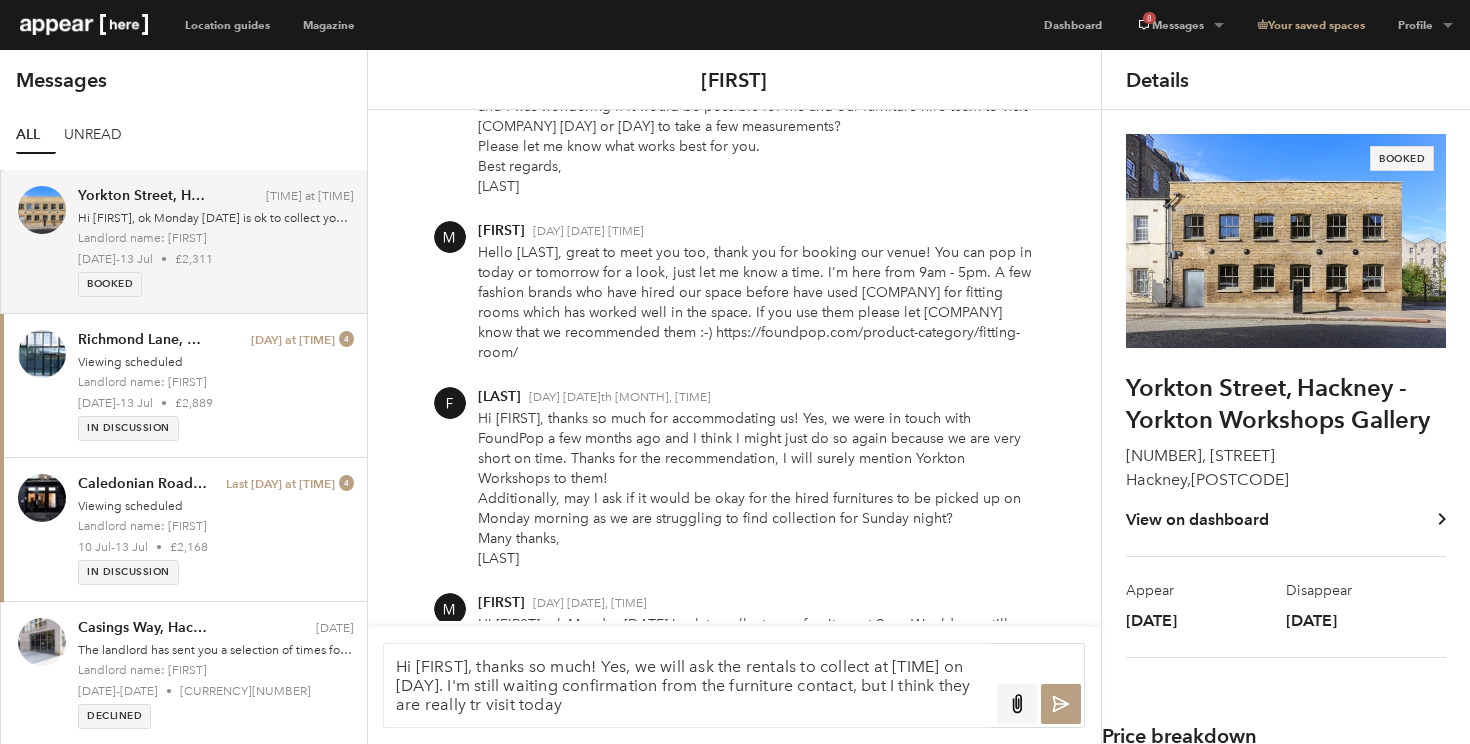 scroll, scrollTop: 0, scrollLeft: 0, axis: both 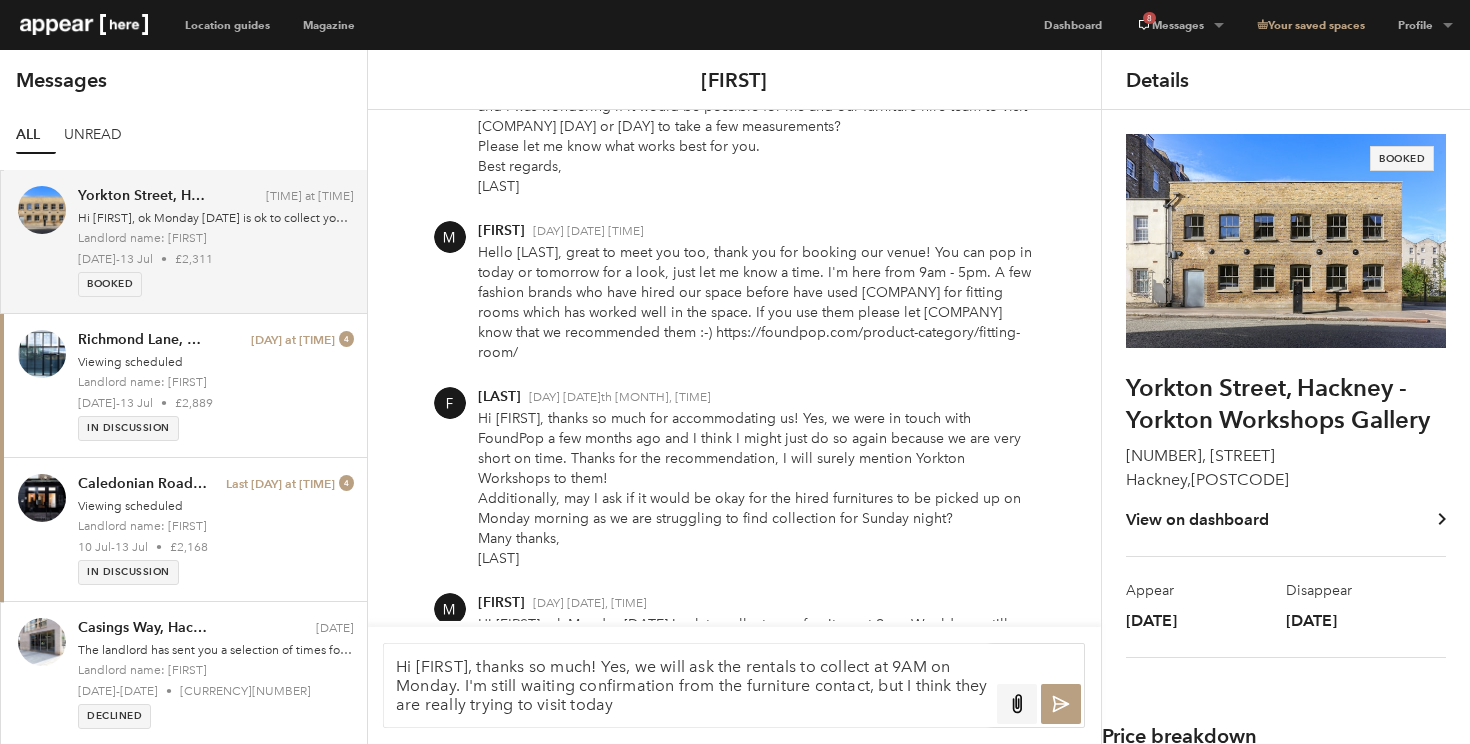 click on "Hi [FIRST], thanks so much! Yes, we will ask the rentals to collect at 9AM on Monday. I'm still waiting confirmation from the furniture contact, but I think they are really trying to visit today" at bounding box center (687, 685) 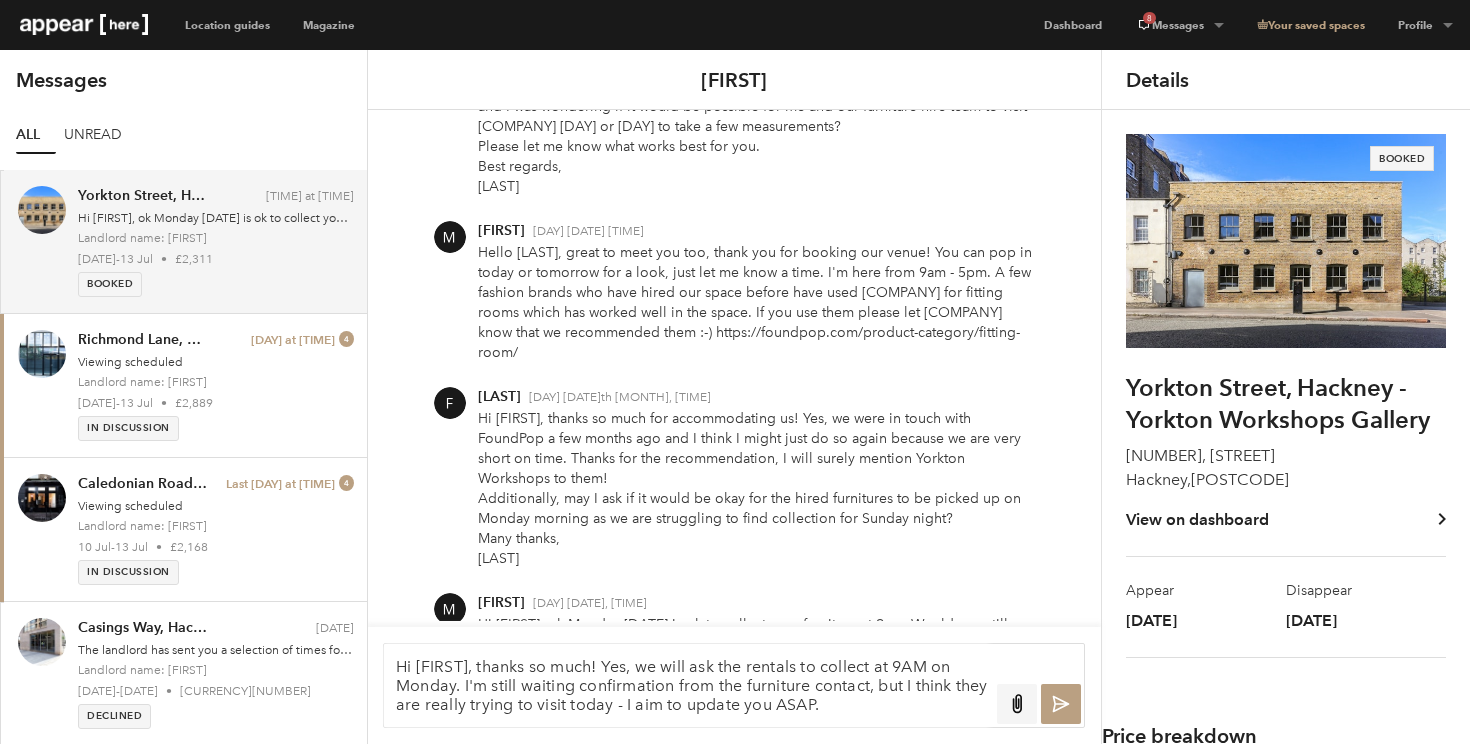 click on "Hi [FIRST], thanks so much! Yes, we will ask the rentals to collect at 9AM on Monday. I'm still waiting confirmation from the furniture contact, but I think they are really trying to visit today - I aim to update you ASAP.
Many thanks,
[FIRST]" at bounding box center (687, 685) 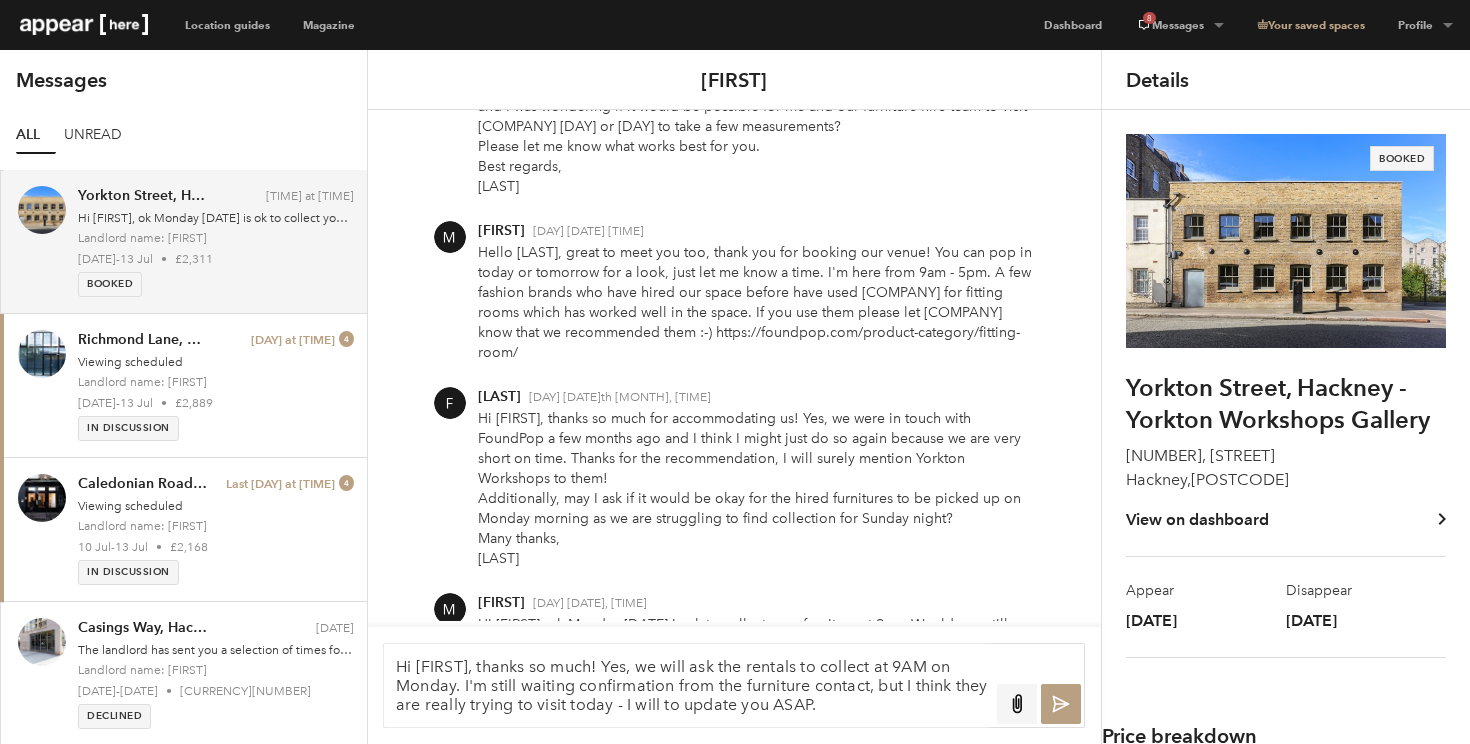 click on "Hi [FIRST], thanks so much! Yes, we will ask the rentals to collect at 9AM on Monday. I'm still waiting confirmation from the furniture contact, but I think they are really trying to visit today - I will to update you ASAP." at bounding box center (687, 685) 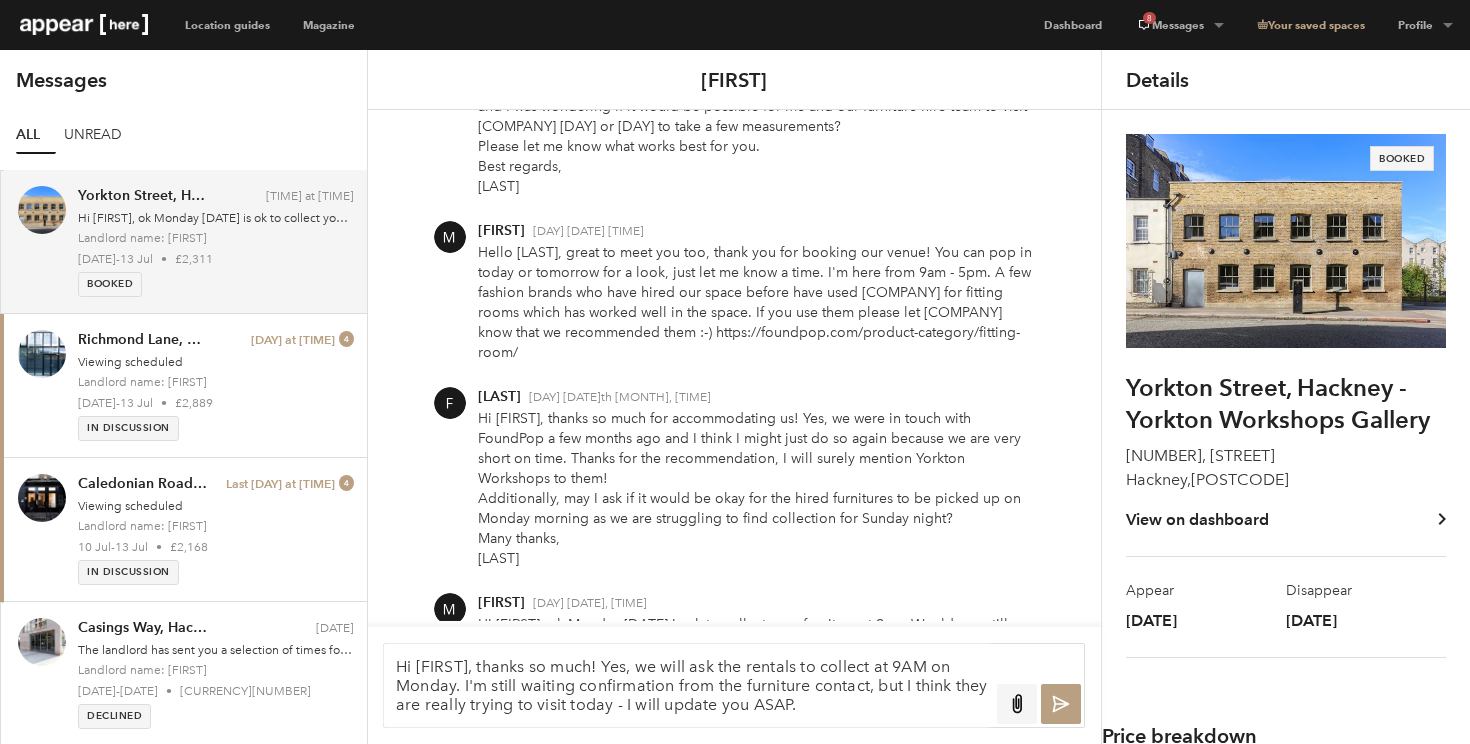 click on "Hi [FIRST], thanks so much! Yes, we will ask the rentals to collect at 9AM on Monday. I'm still waiting confirmation from the furniture contact, but I think they are really trying to visit today - I will update you ASAP." at bounding box center [687, 685] 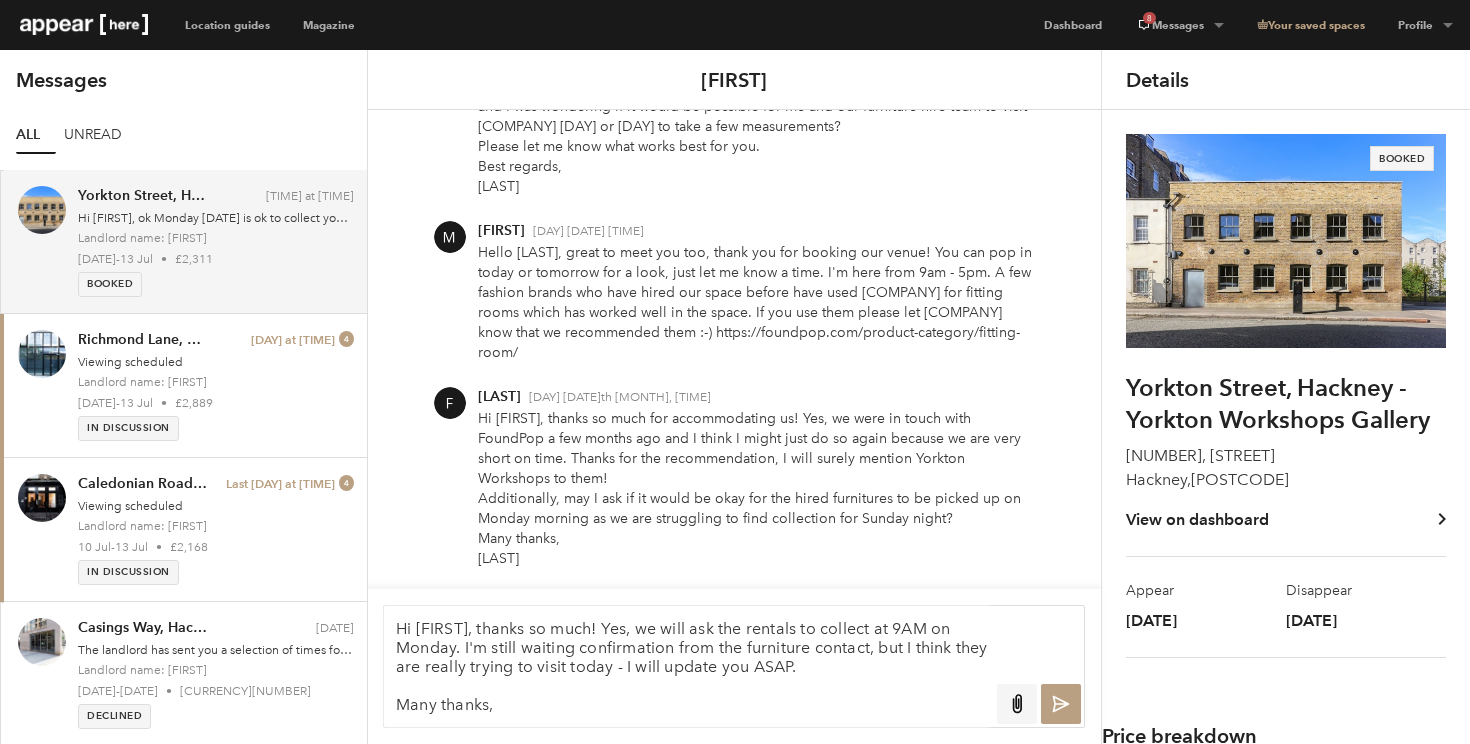 scroll, scrollTop: 6, scrollLeft: 0, axis: vertical 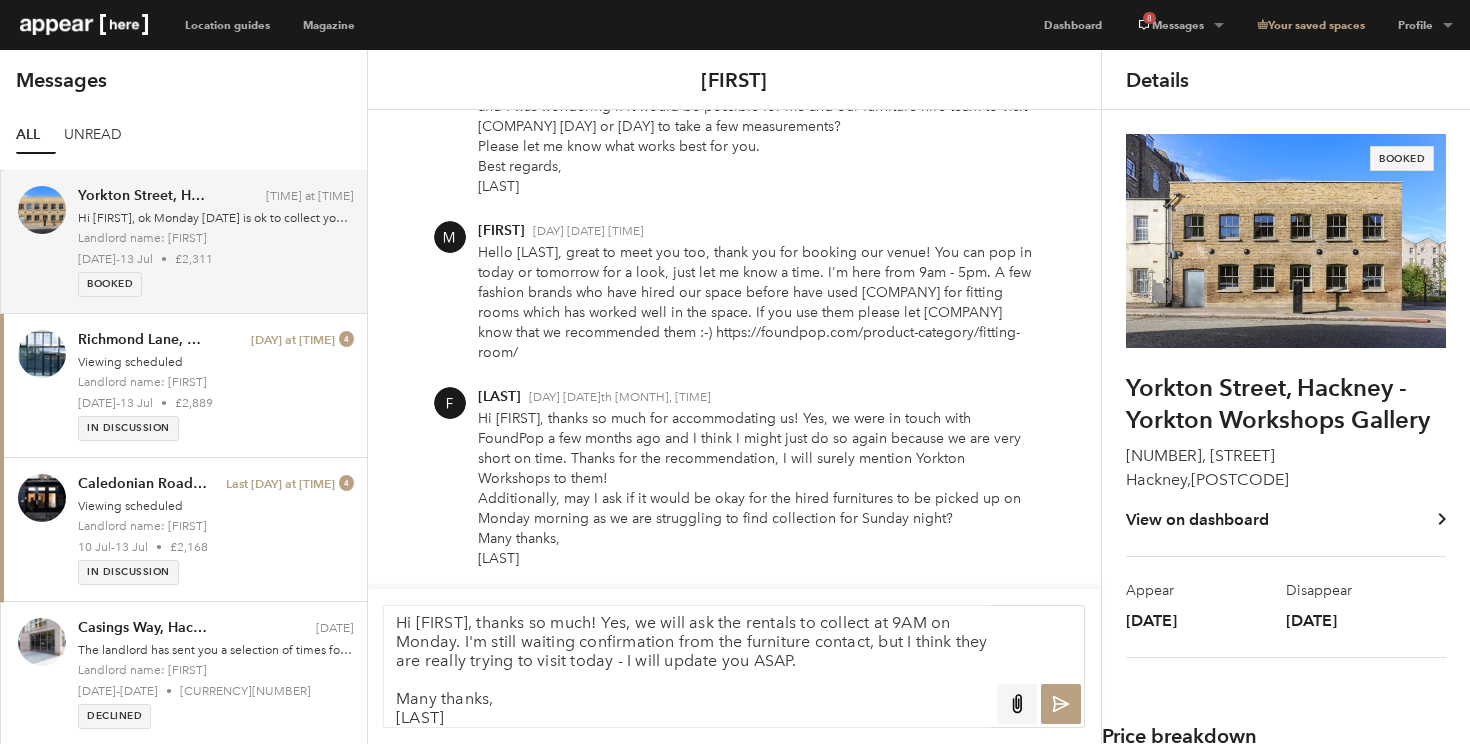 click on "Hi [FIRST], thanks so much! Yes, we will ask the rentals to collect at 9AM on Monday. I'm still waiting confirmation from the furniture contact, but I think they are really trying to visit today - I will update you ASAP.
Many thanks,
[LAST]" at bounding box center (687, 666) 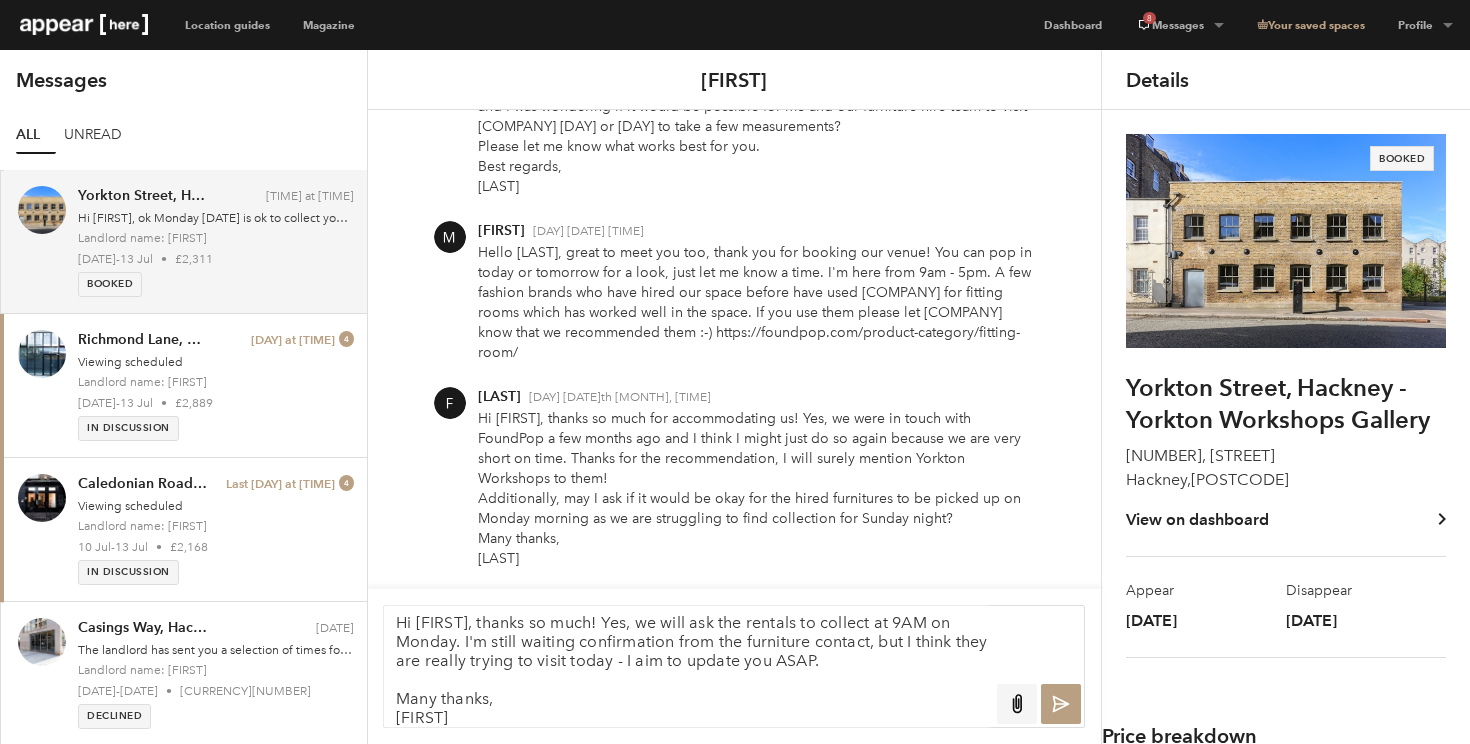 type on "Hi [FIRST], thanks so much! Yes, we will ask the rentals to collect at 9AM on Monday. I'm still waiting confirmation from the furniture contact, but I think they are really trying to visit today - I aim to update you ASAP.
Many thanks,
[FIRST]" 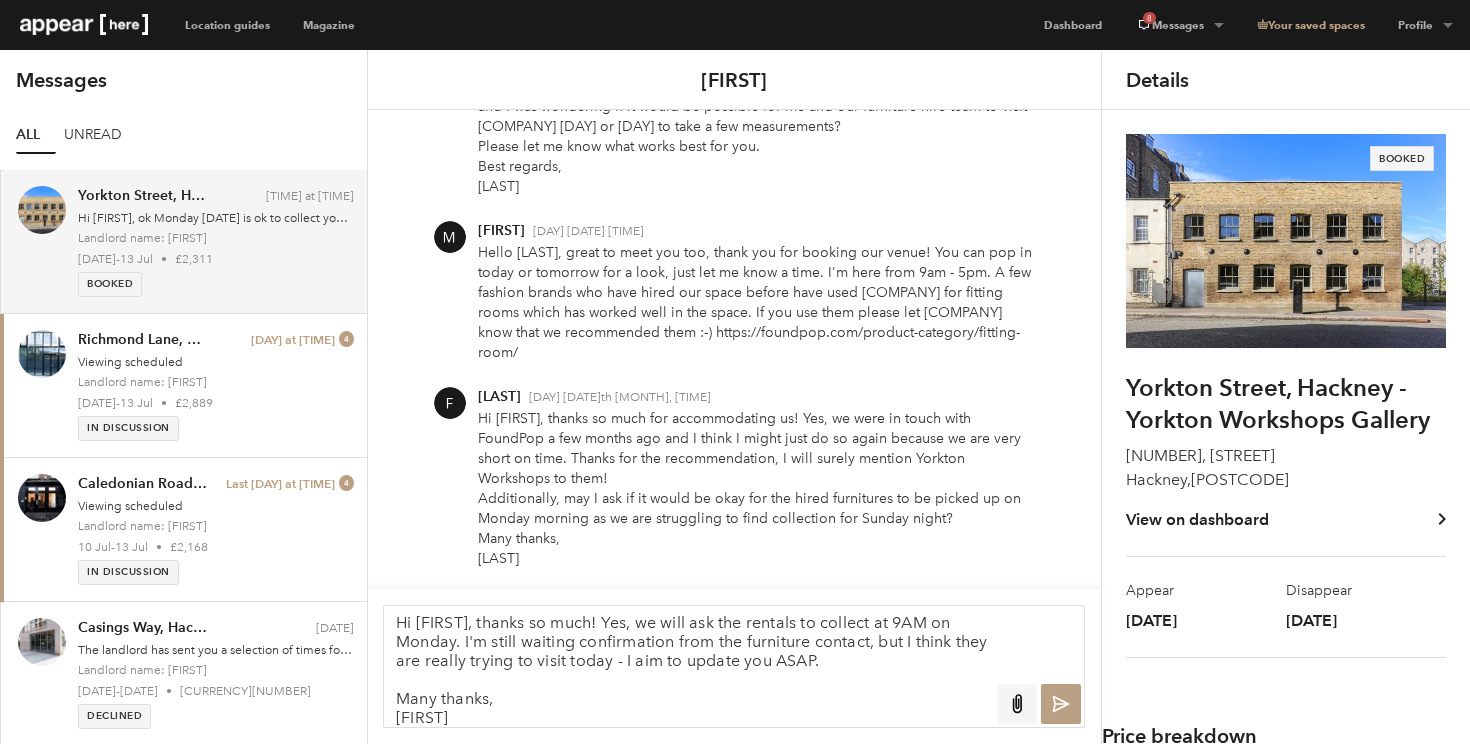click at bounding box center (1061, 704) 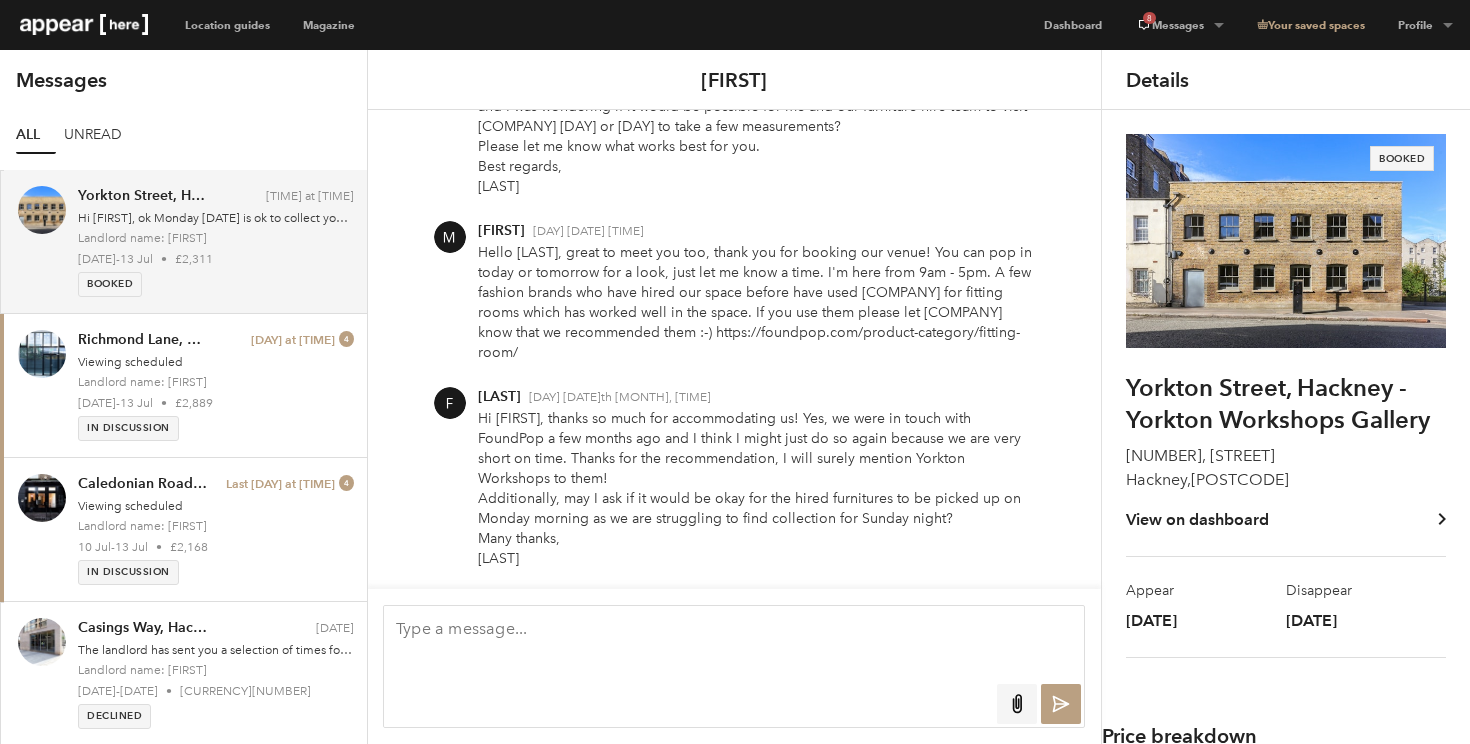 scroll, scrollTop: 0, scrollLeft: 0, axis: both 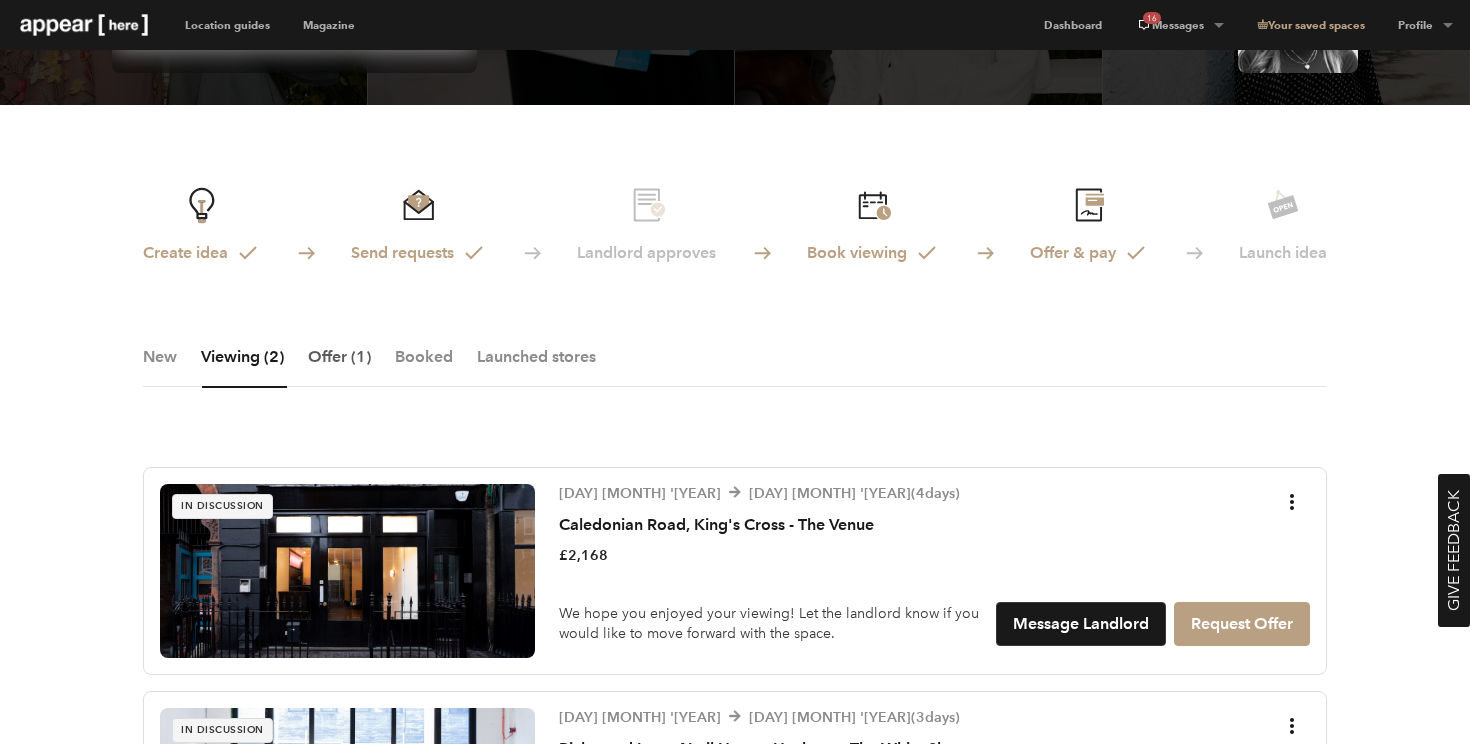 click on "Offer   (1)" at bounding box center (339, 367) 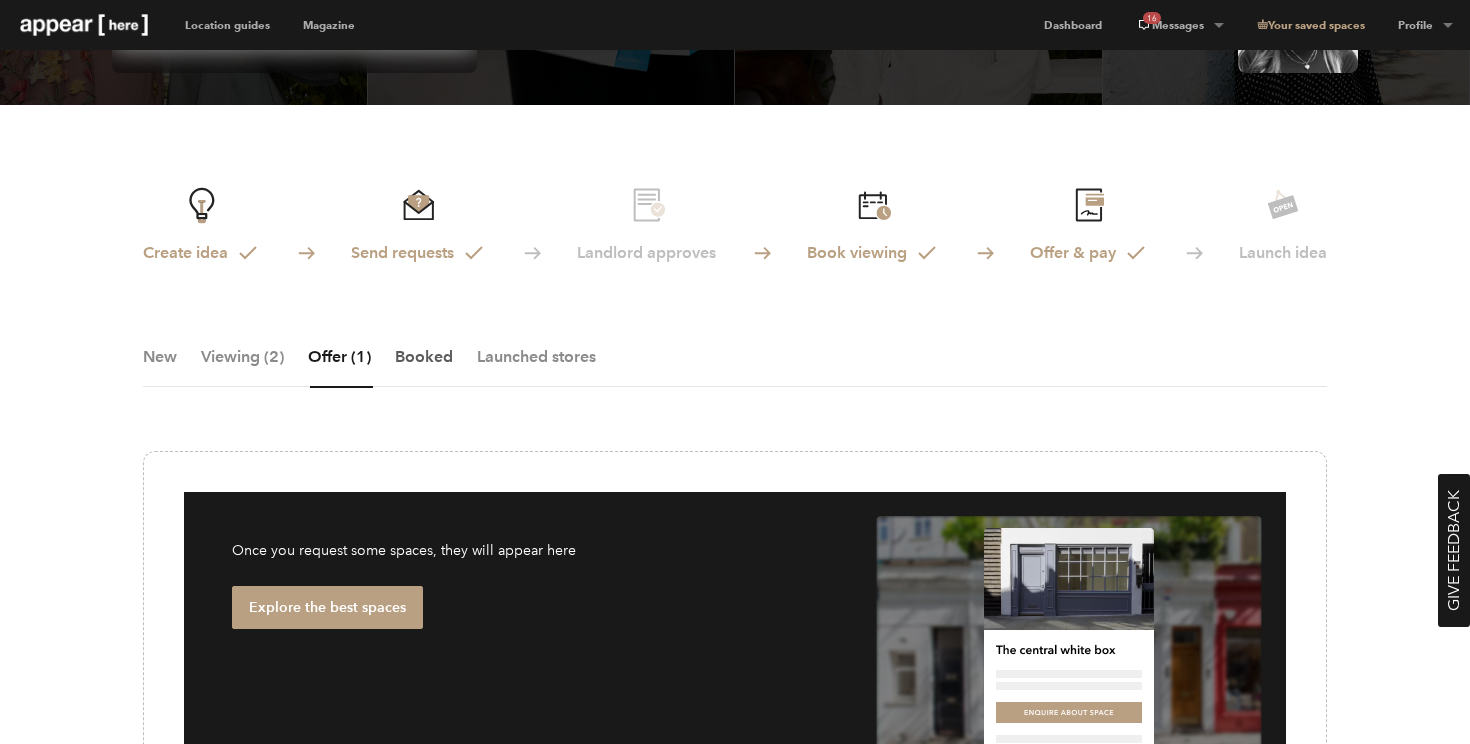 click on "Booked" at bounding box center [424, 367] 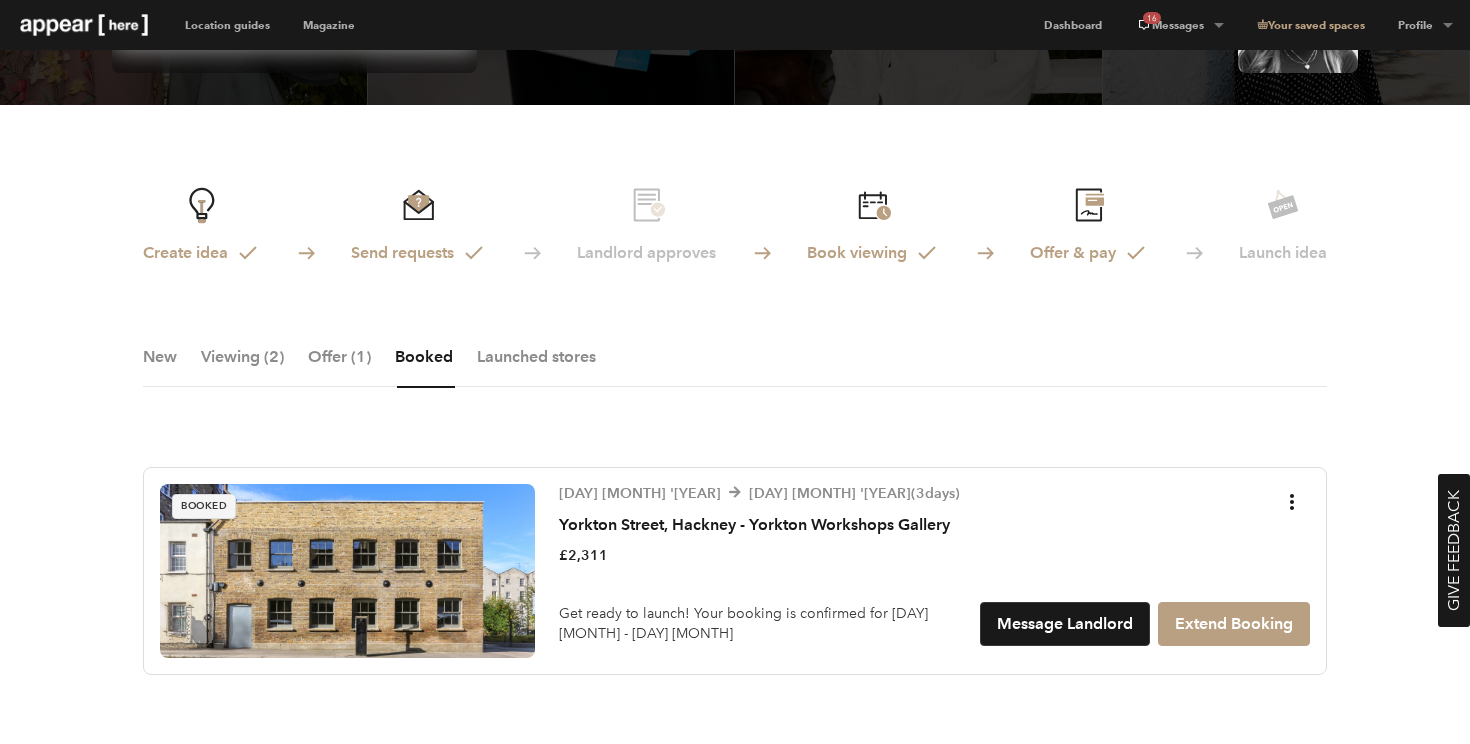 click at bounding box center [347, 571] 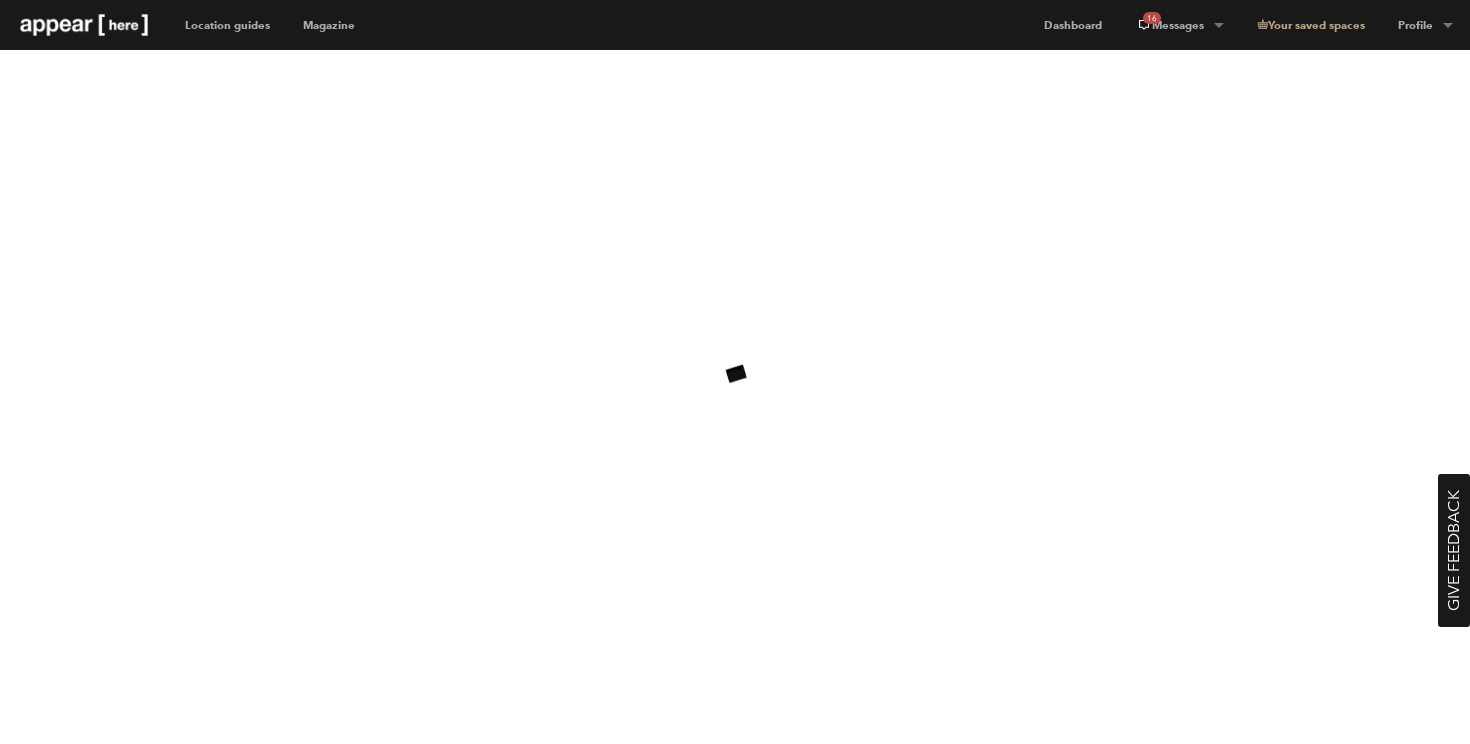 scroll, scrollTop: 0, scrollLeft: 0, axis: both 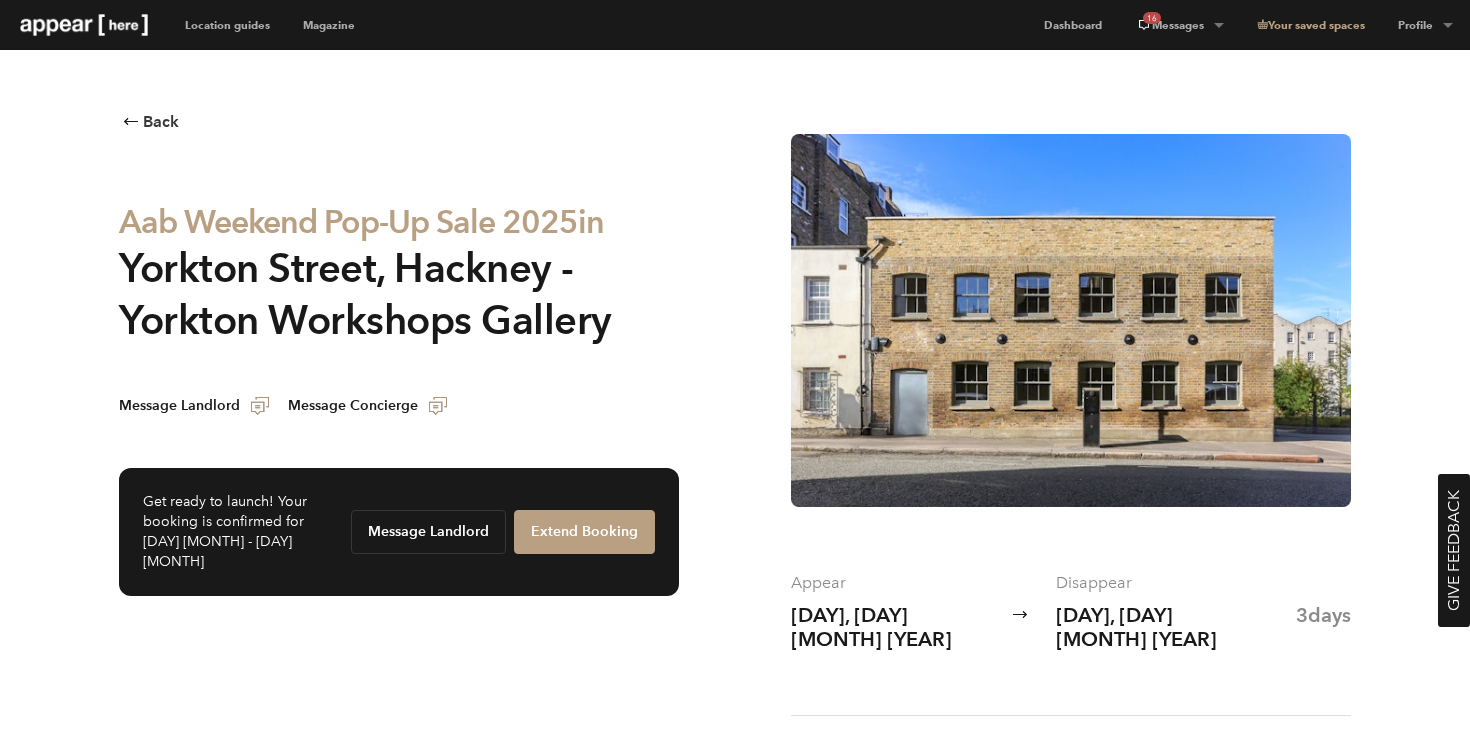 click at bounding box center (1071, 320) 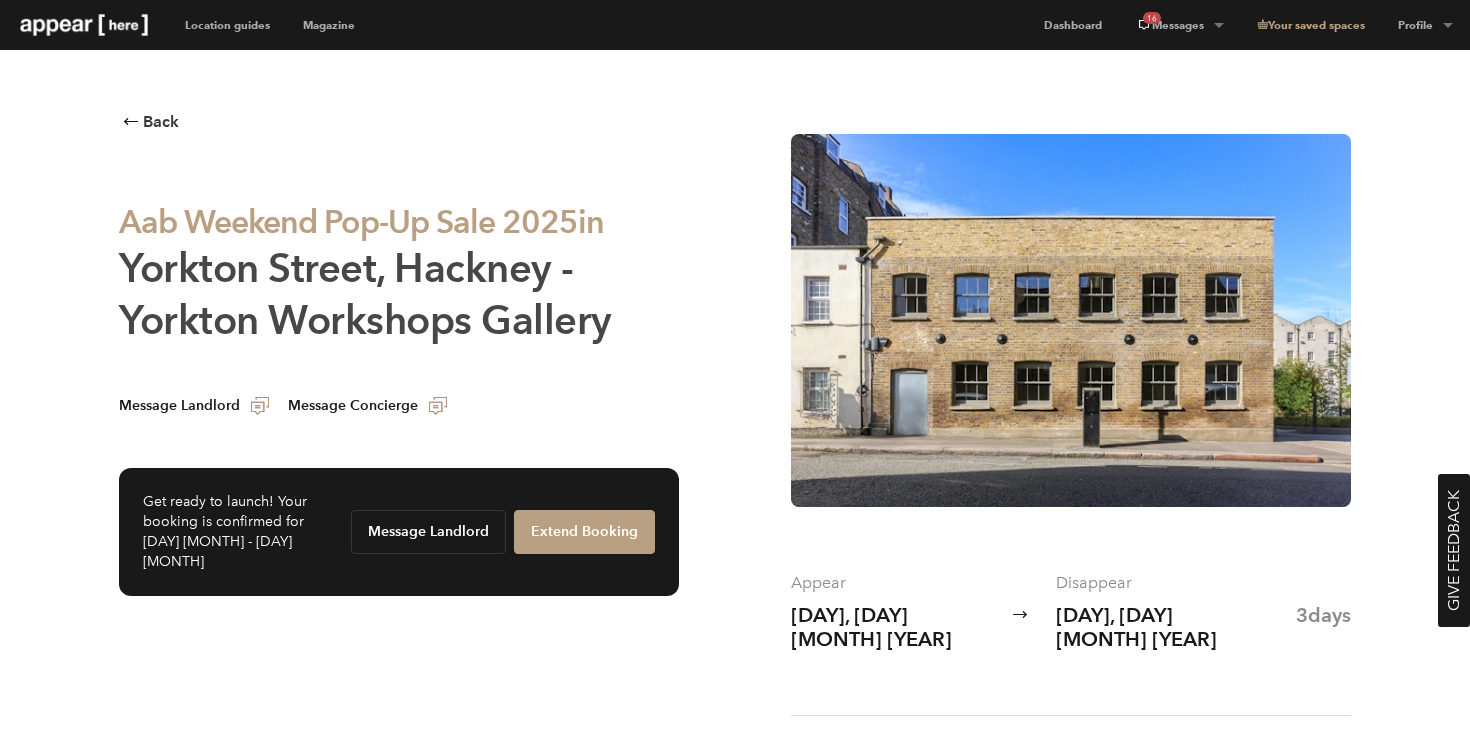 click on "Yorkton Street, Hackney - Yorkton Workshops Gallery" at bounding box center [365, 294] 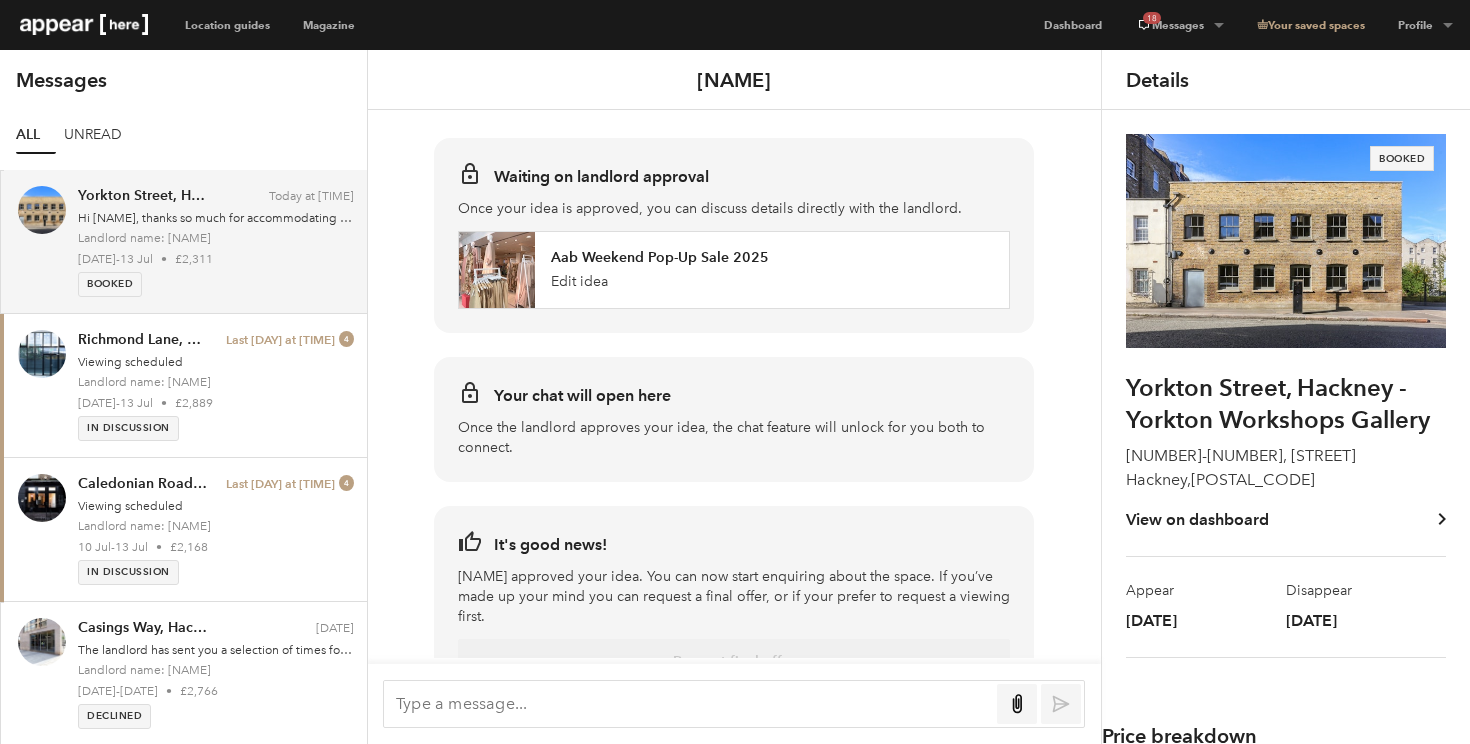 scroll, scrollTop: 0, scrollLeft: 0, axis: both 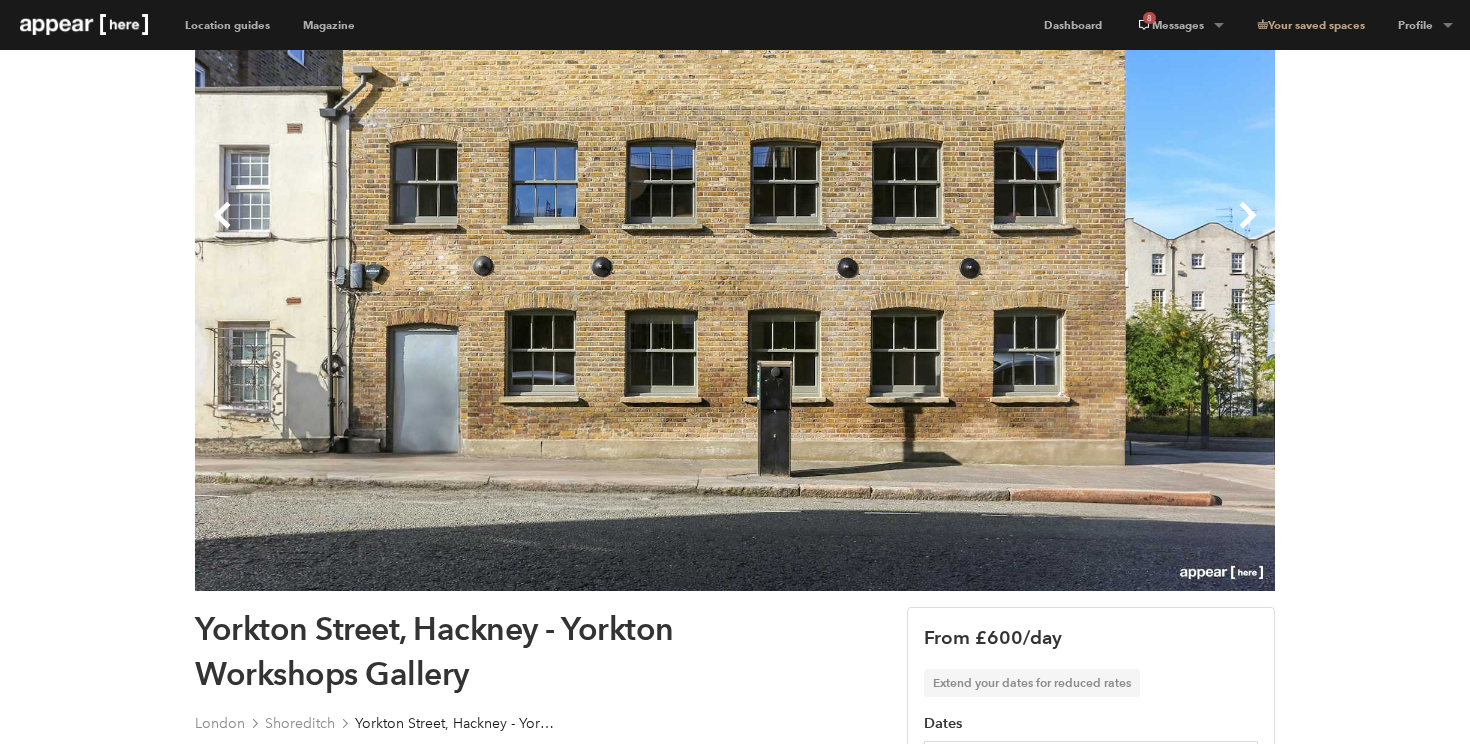 click on "Next" at bounding box center (1005, 231) 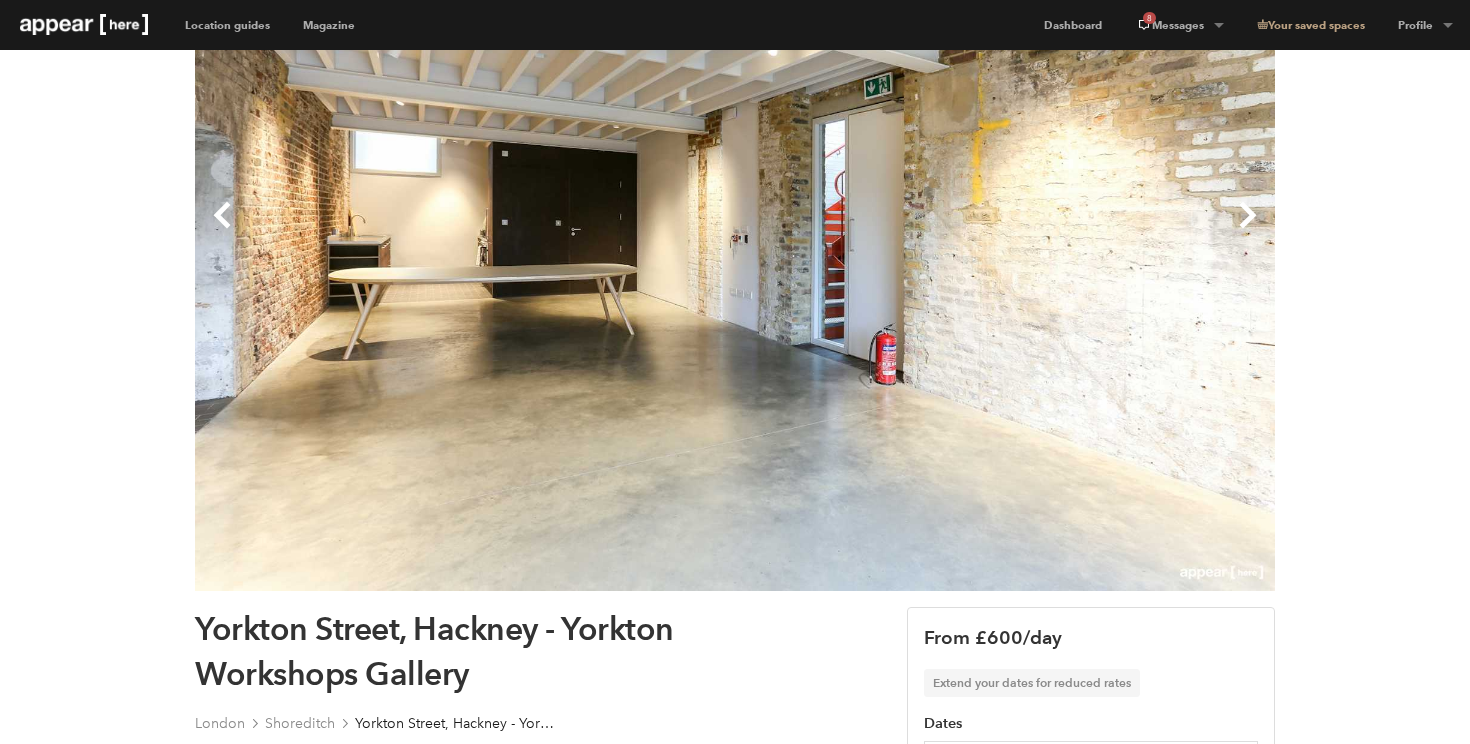 click on "Next" at bounding box center (1005, 231) 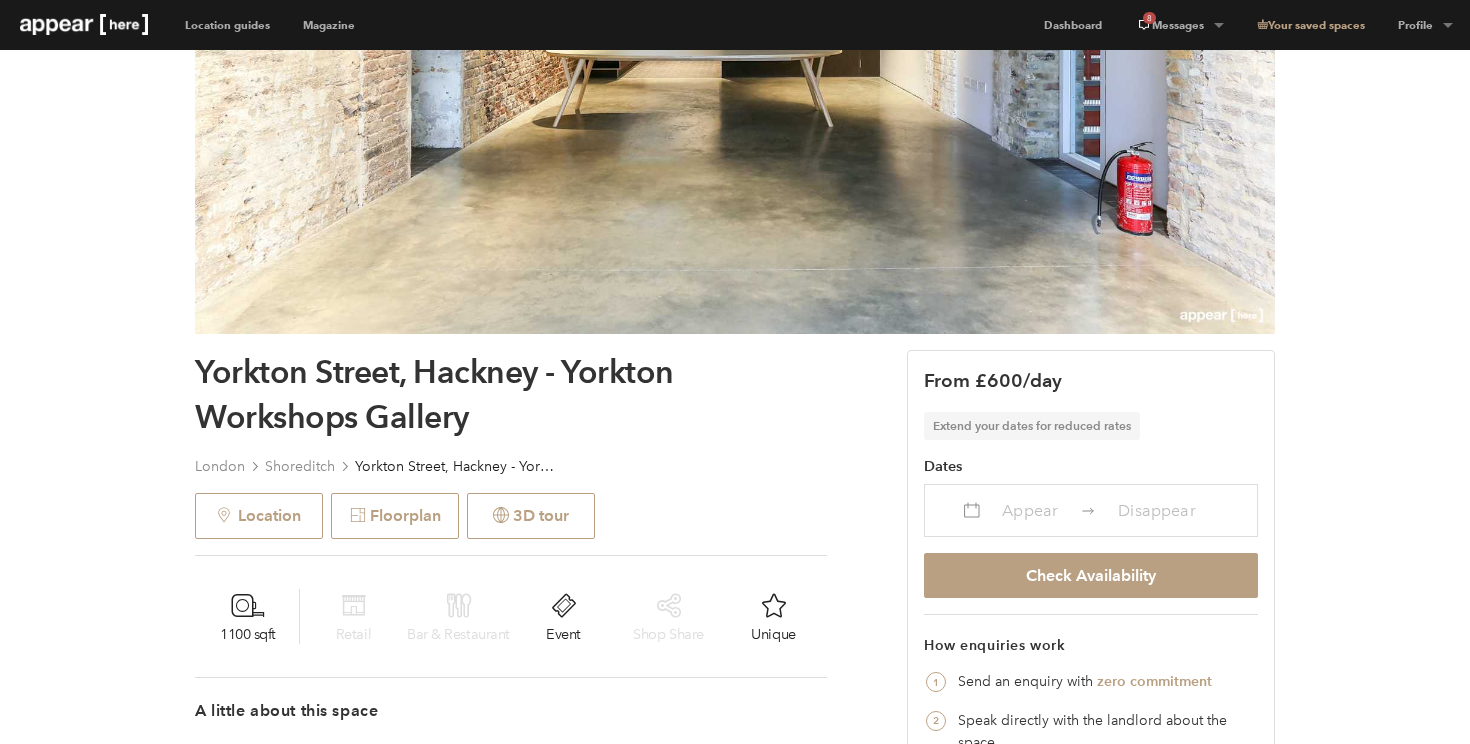 scroll, scrollTop: 405, scrollLeft: 0, axis: vertical 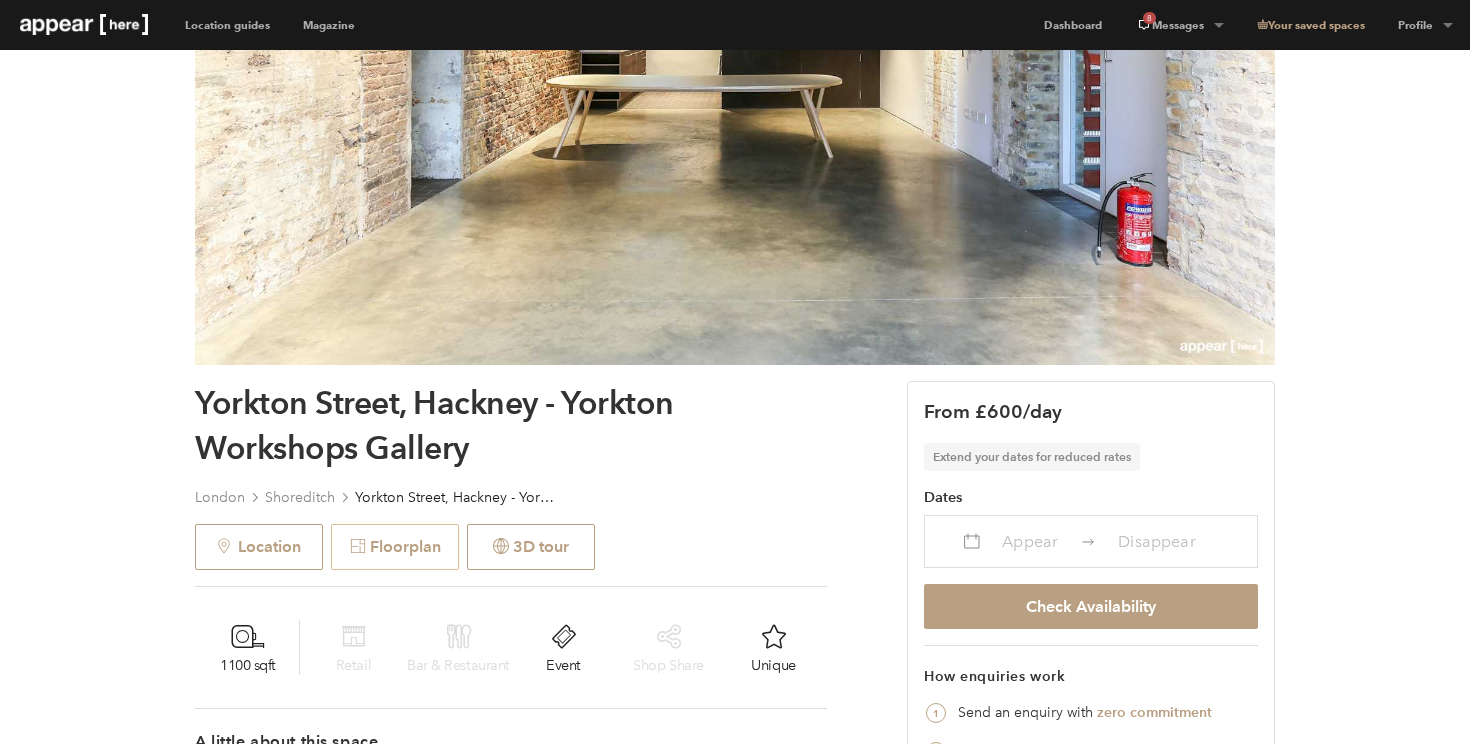 click on "Floorplan" at bounding box center (395, 547) 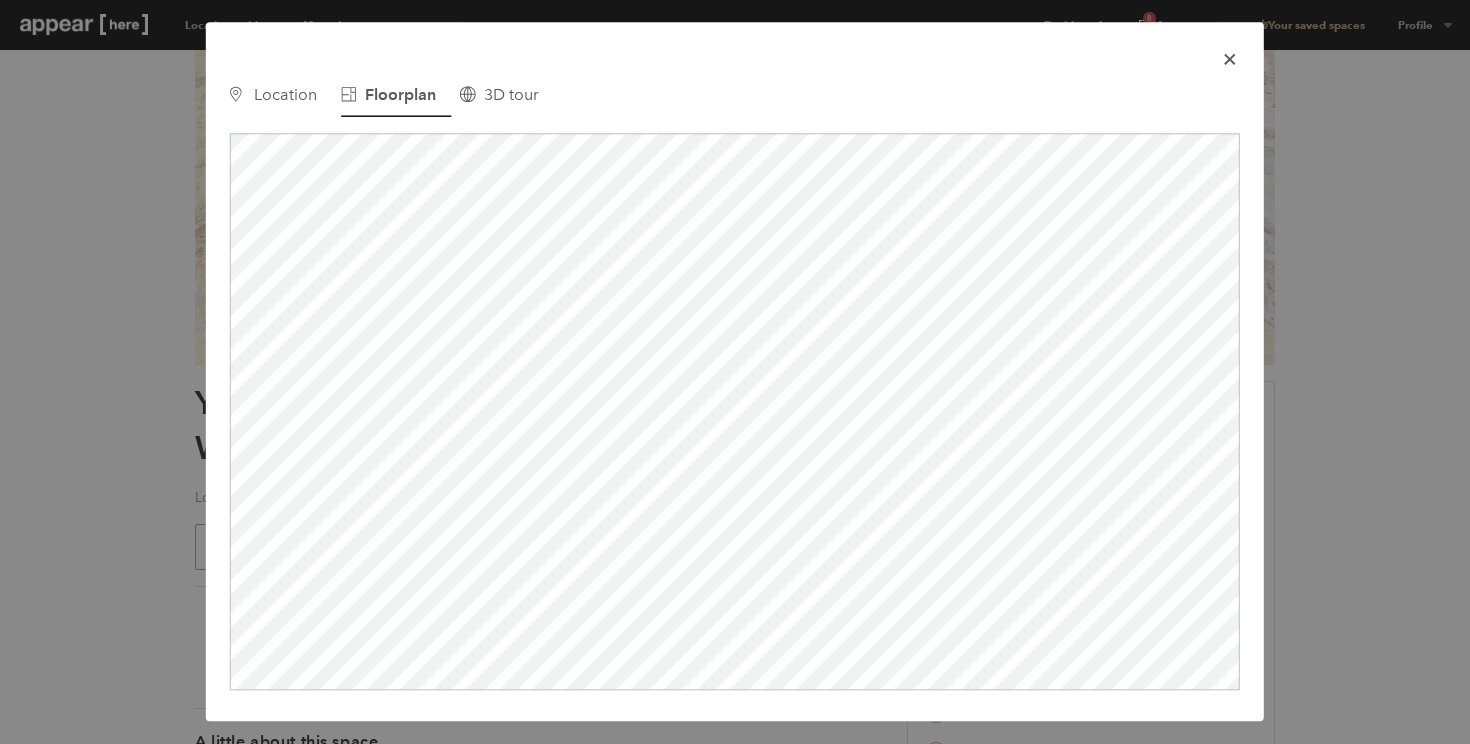 scroll, scrollTop: 0, scrollLeft: 0, axis: both 